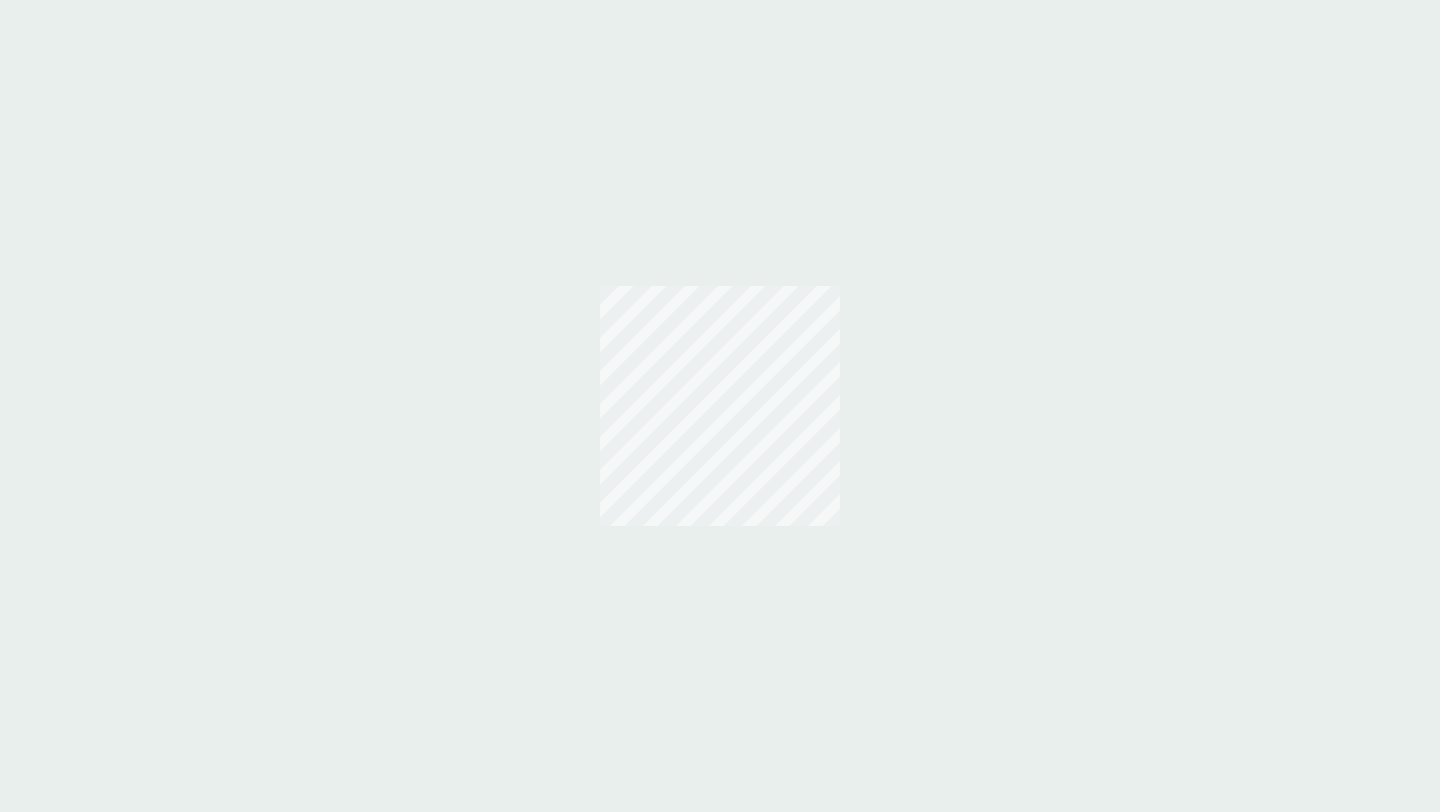 scroll, scrollTop: 0, scrollLeft: 0, axis: both 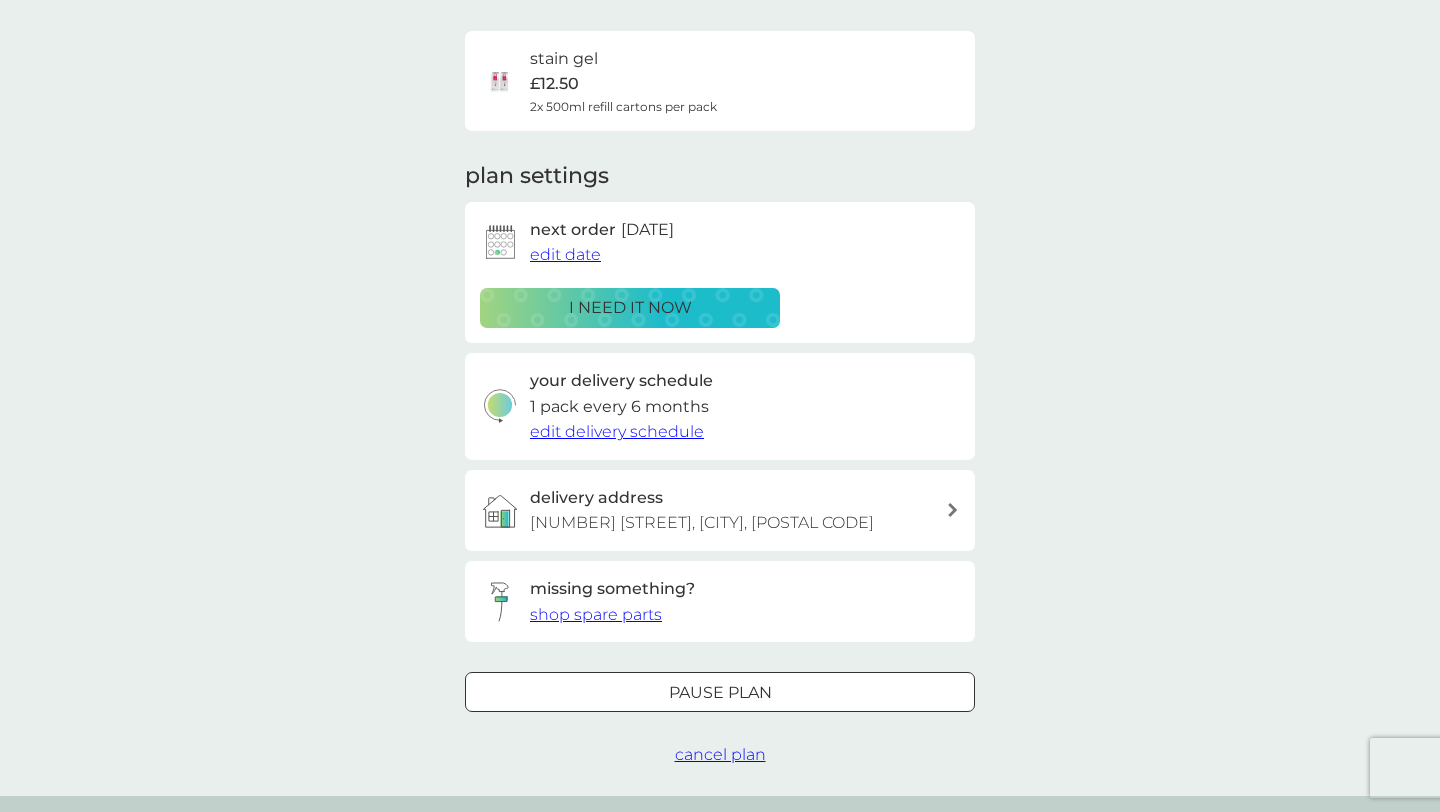 click on "edit date" at bounding box center [565, 254] 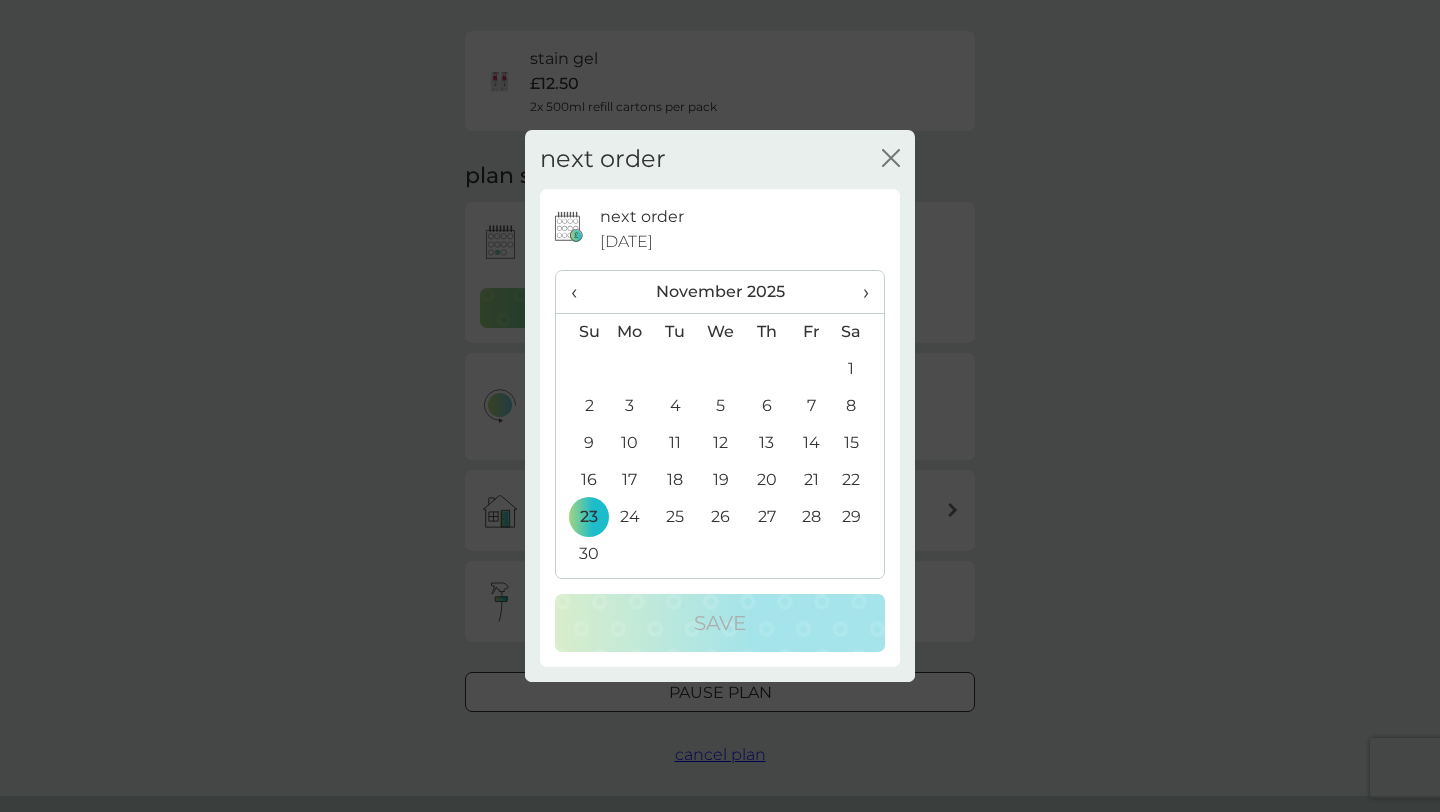 click on "›" at bounding box center (859, 292) 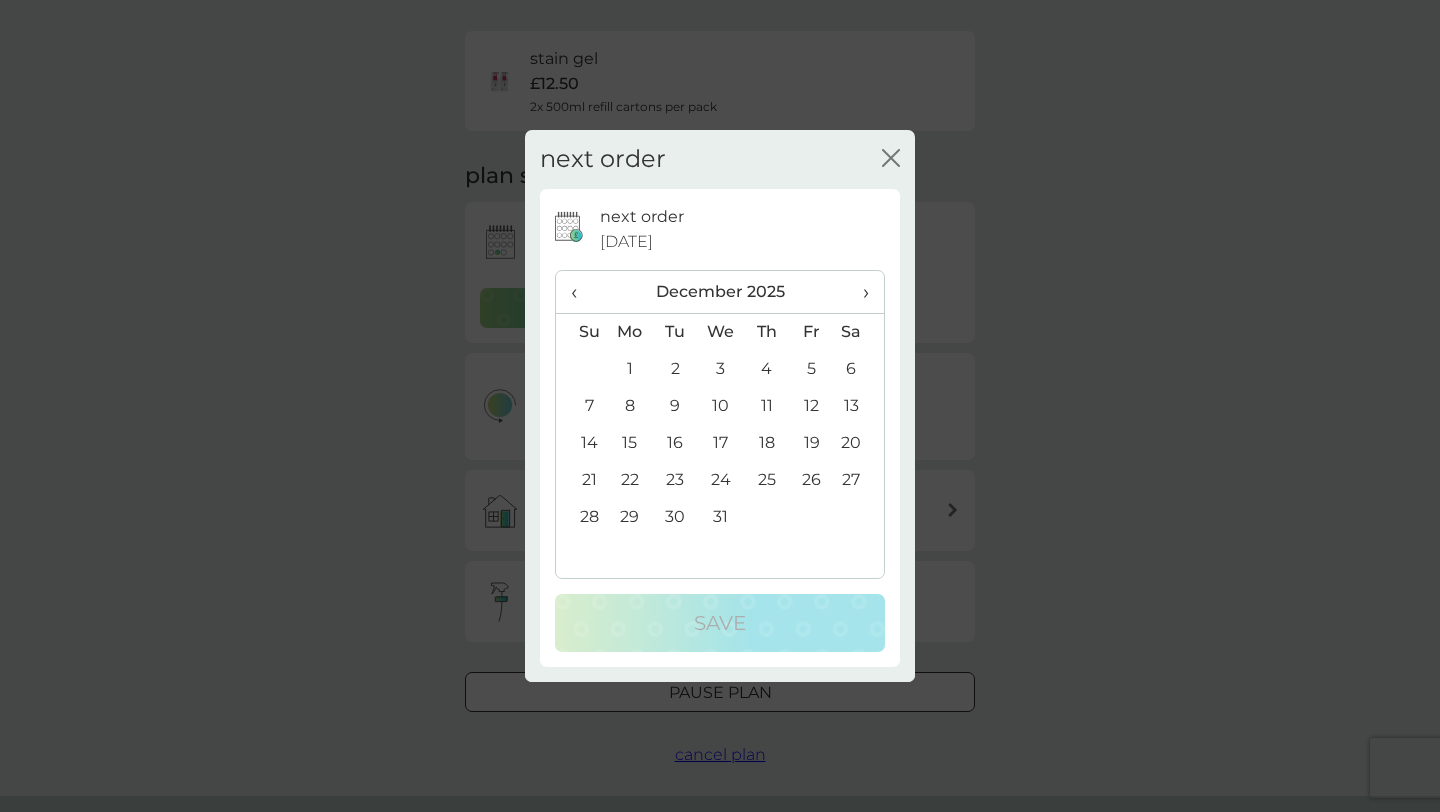click on "›" at bounding box center (859, 292) 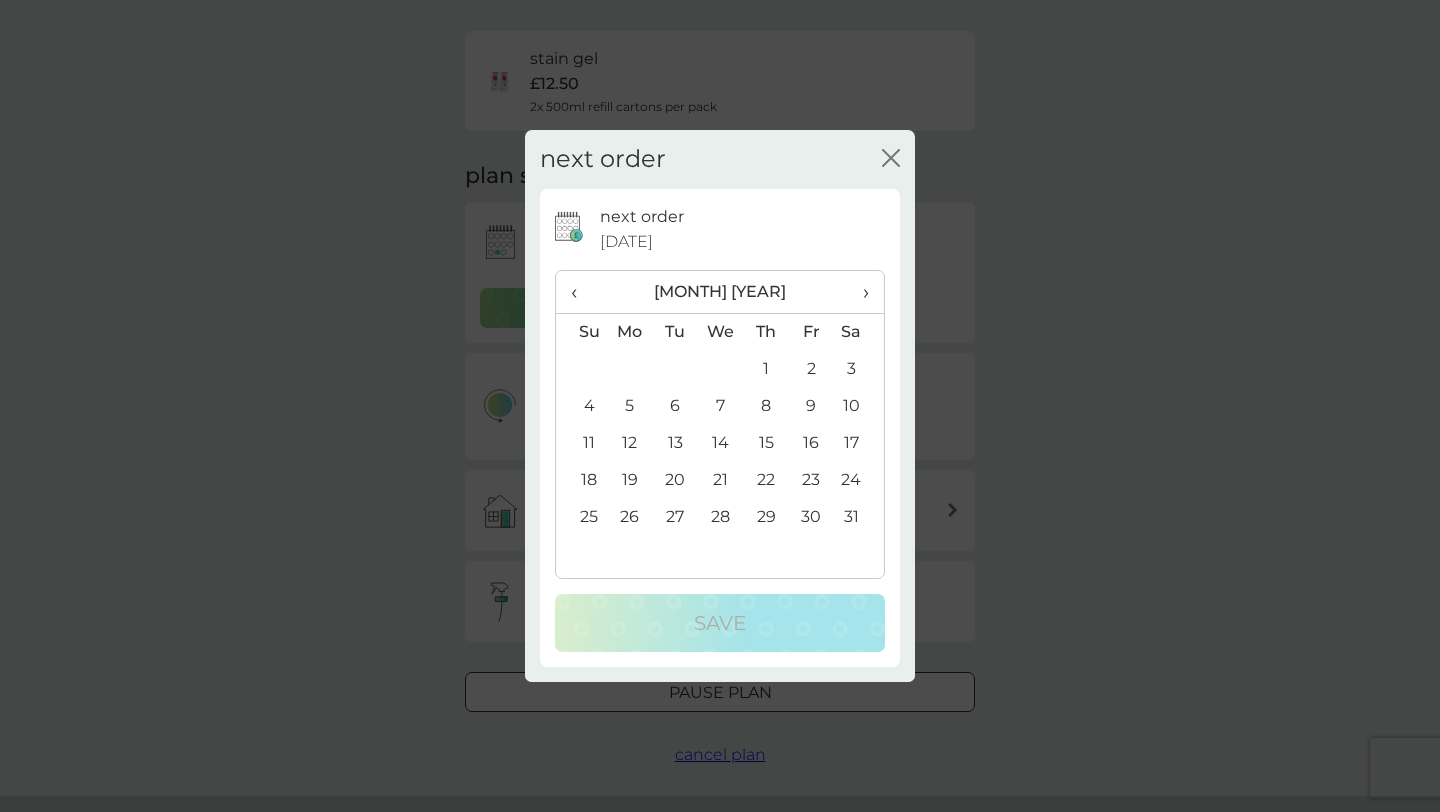 click on "31" at bounding box center (859, 517) 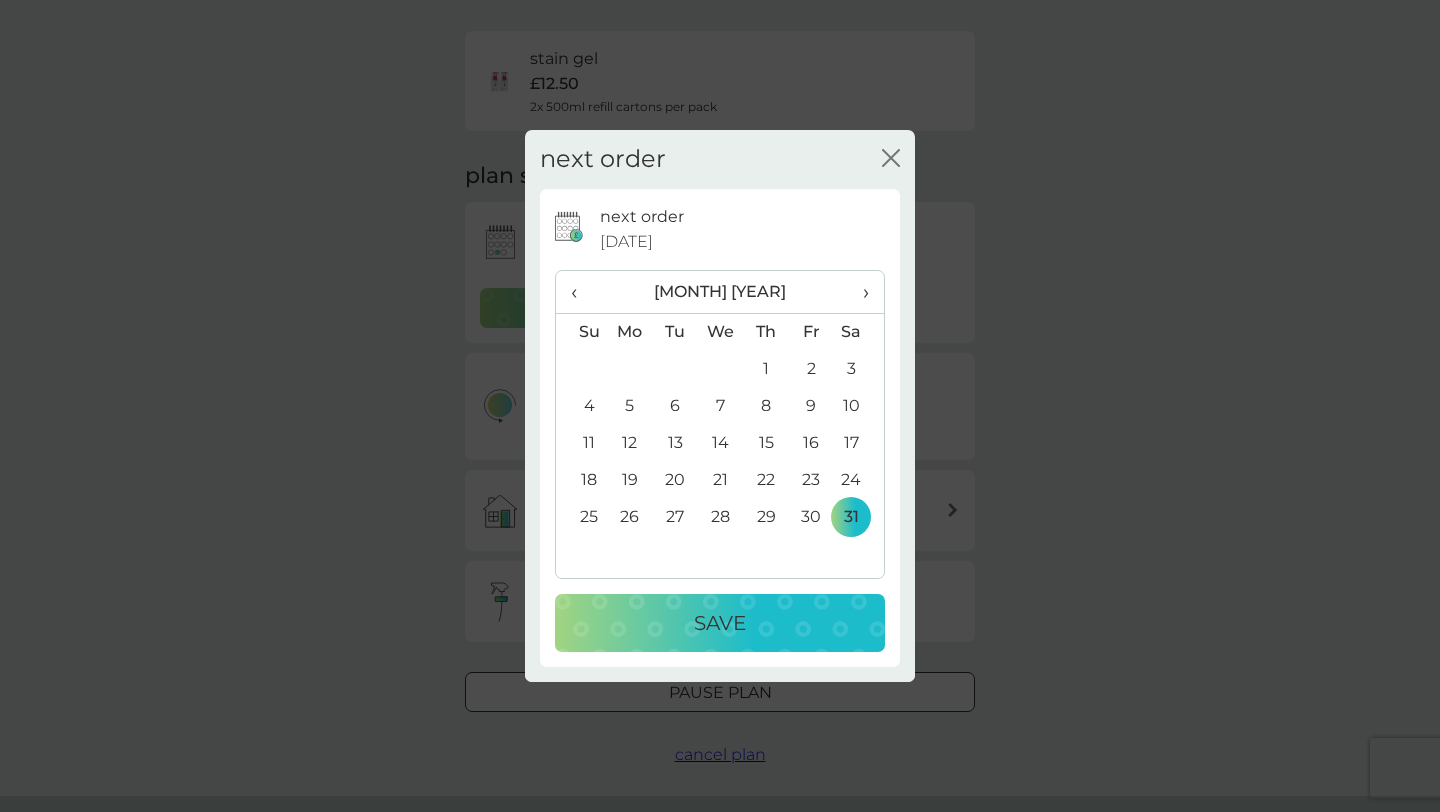 click on "Save" at bounding box center [720, 623] 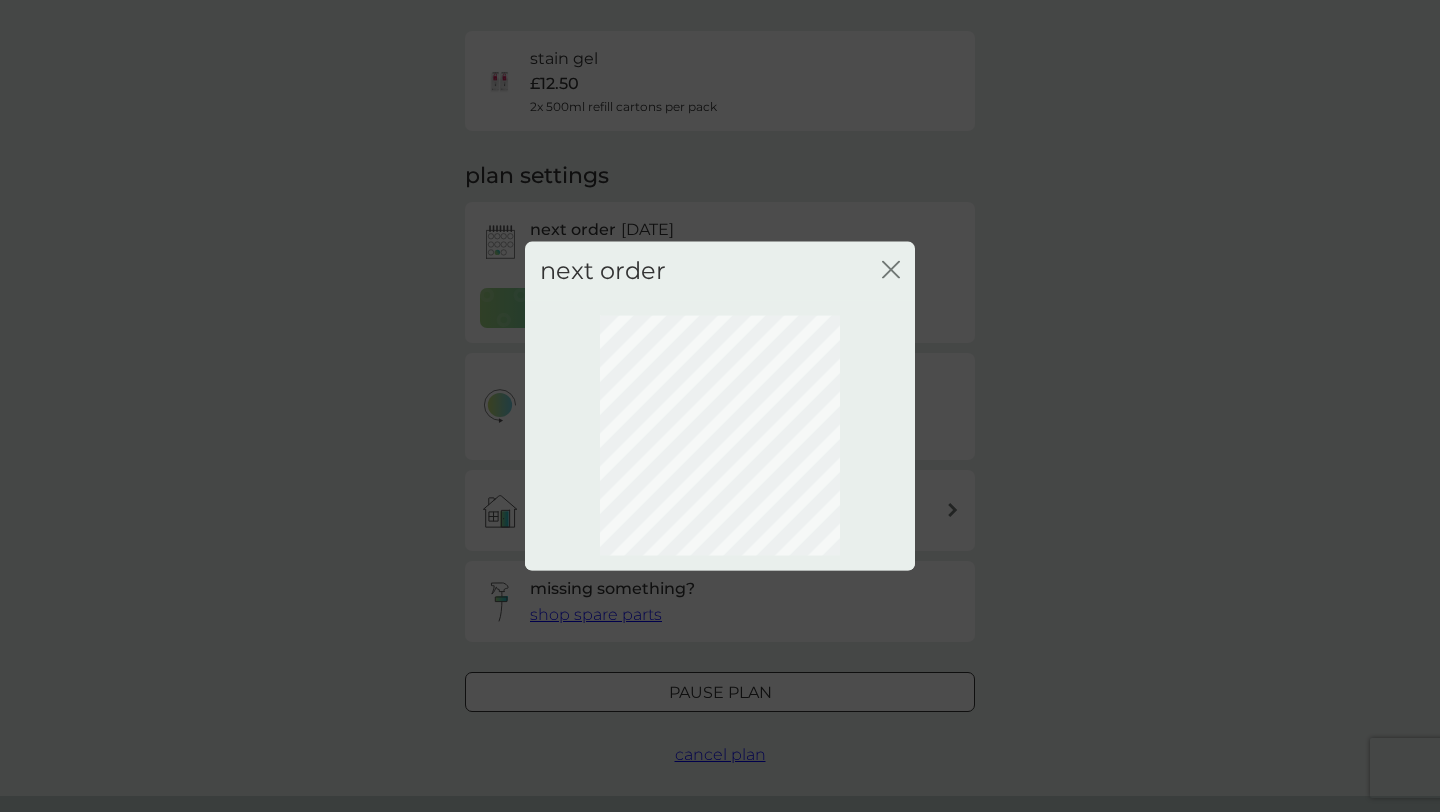 scroll, scrollTop: 26, scrollLeft: 0, axis: vertical 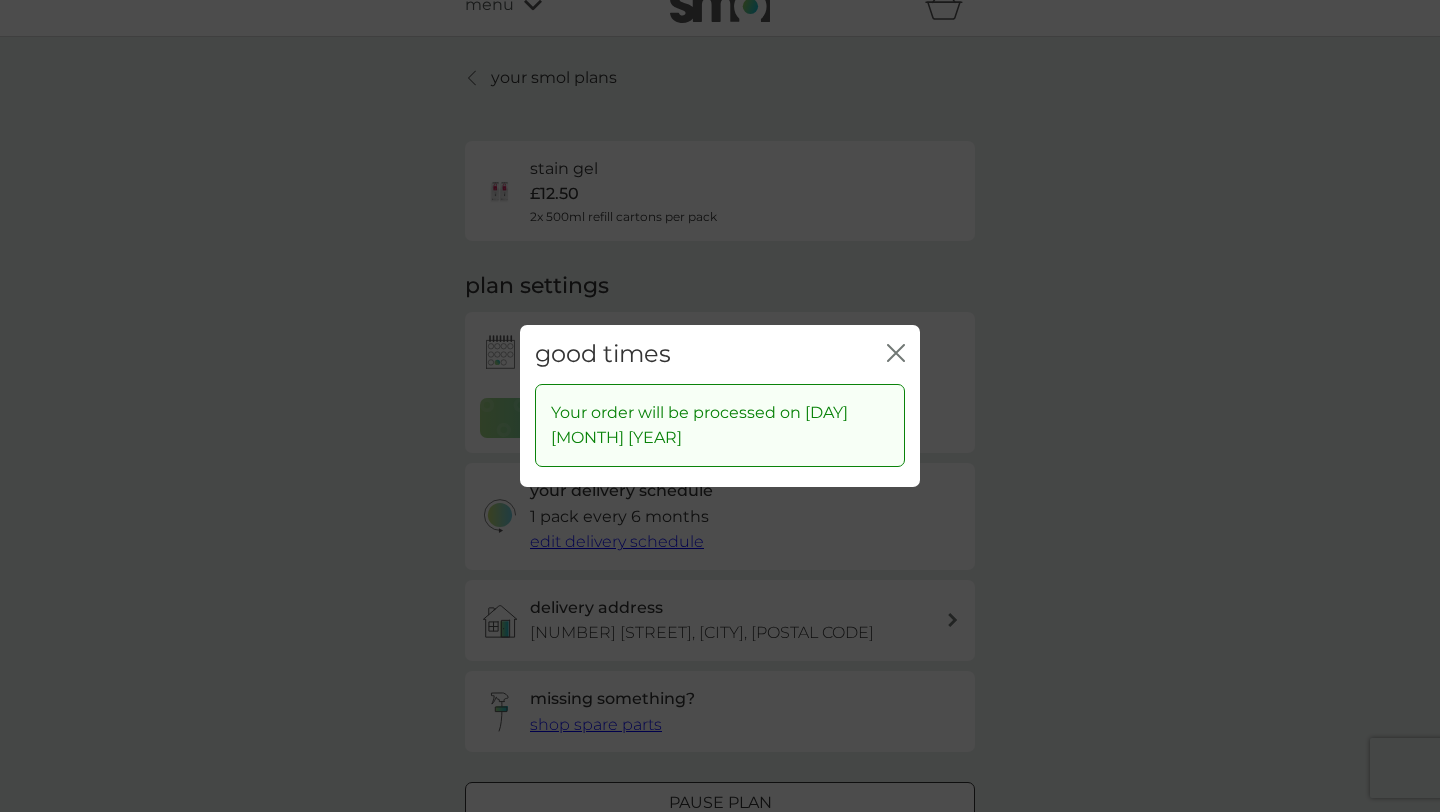 click on "close" 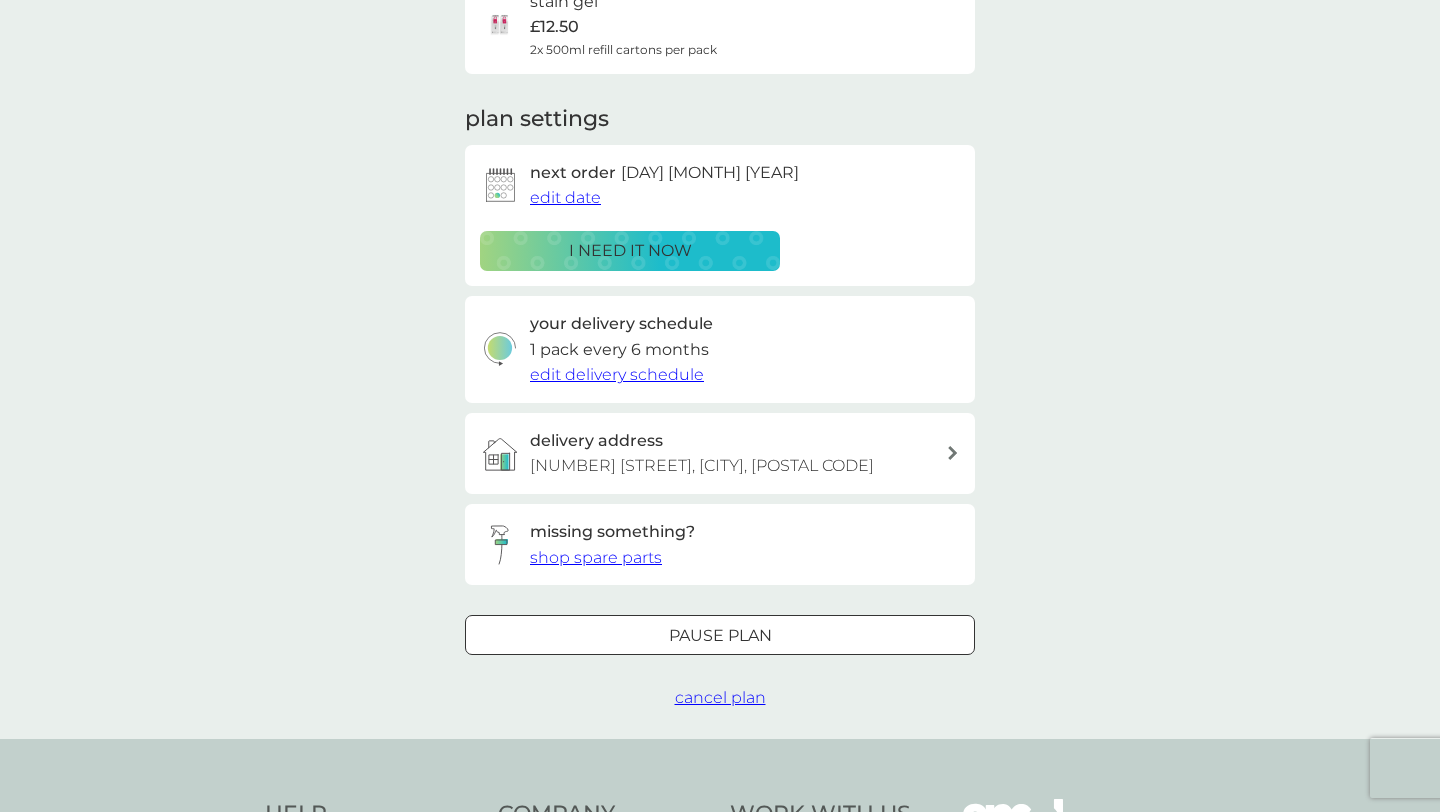 scroll, scrollTop: 254, scrollLeft: 0, axis: vertical 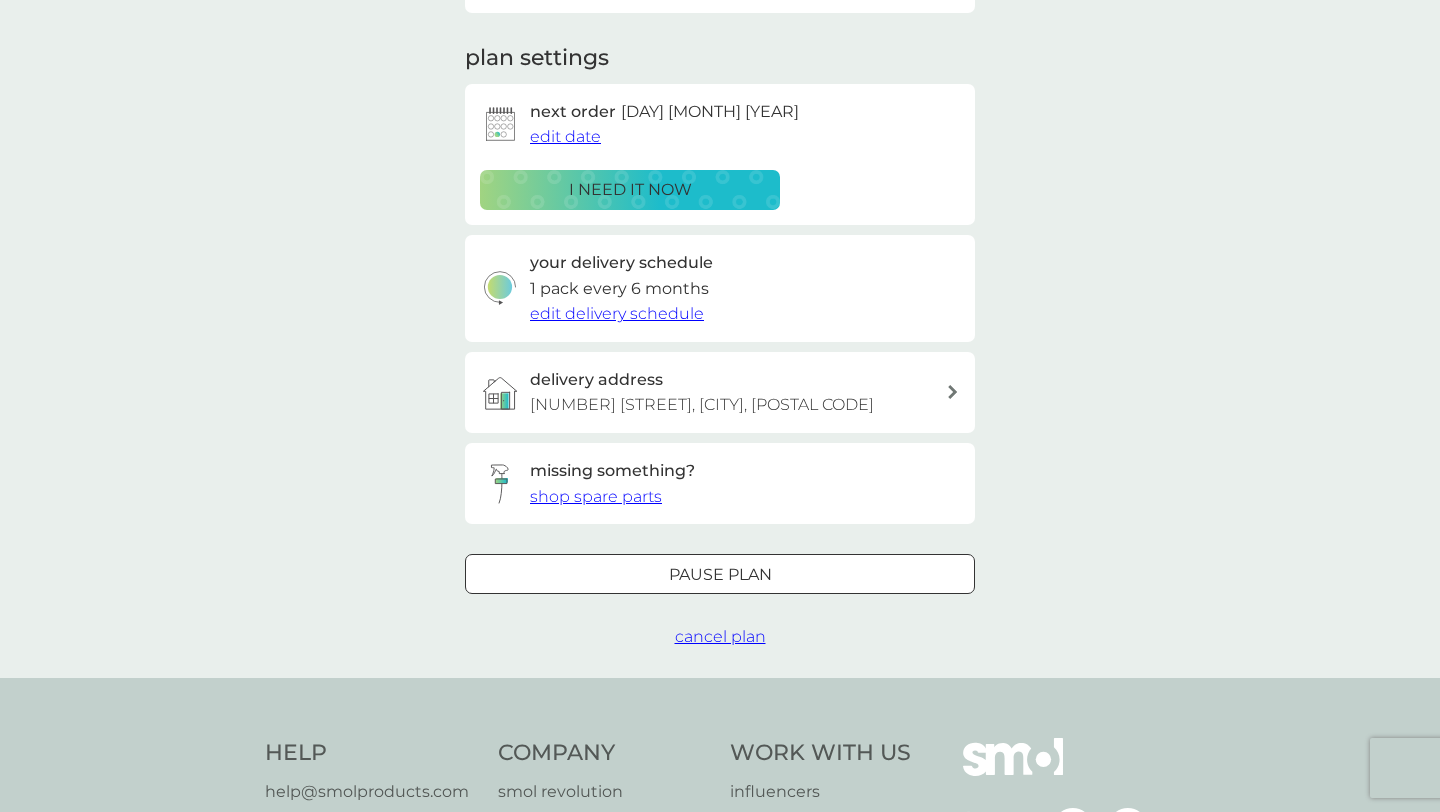 click on "Pause plan" at bounding box center [720, 575] 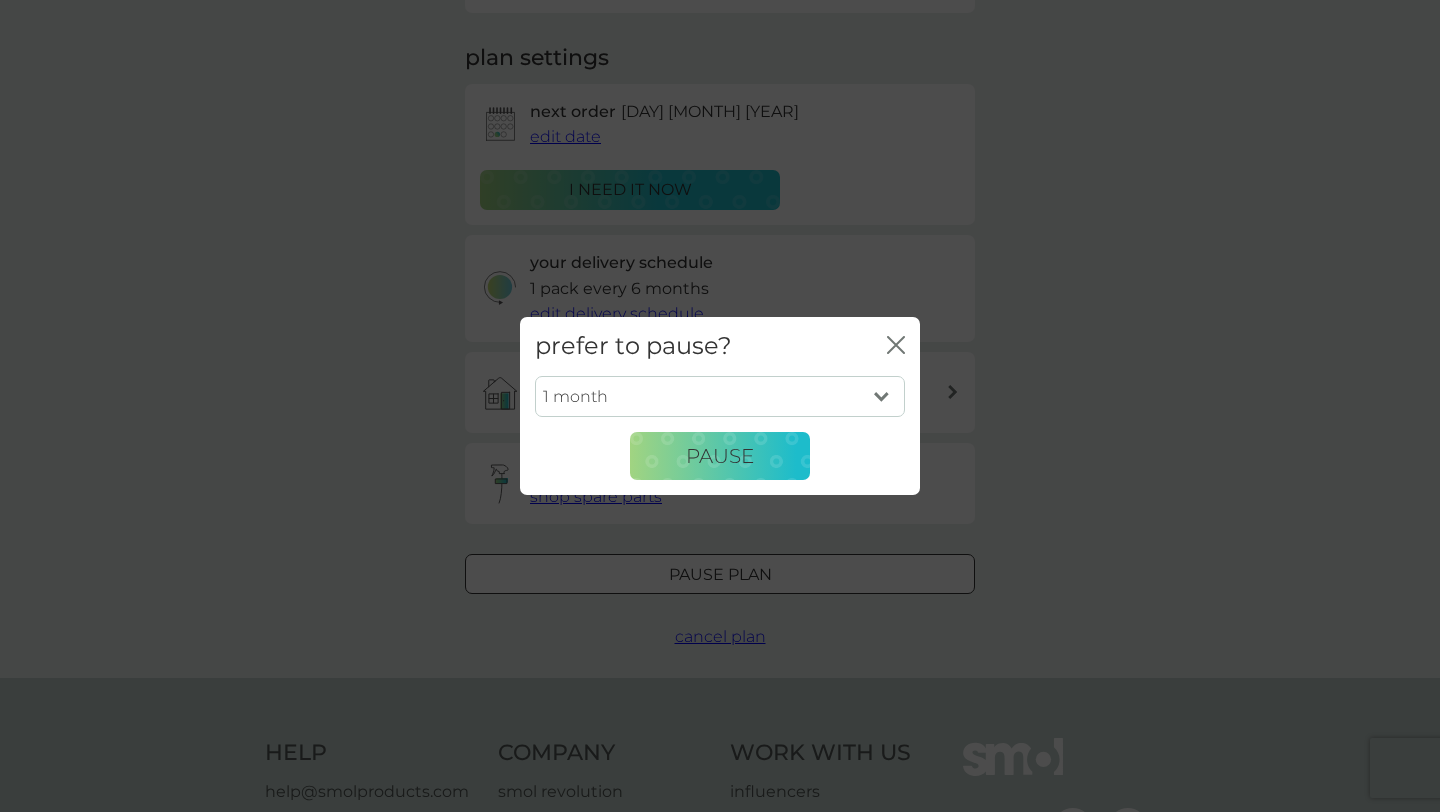 click on "1 month 2 months 3 months 4 months 5 months 6 months" at bounding box center (720, 397) 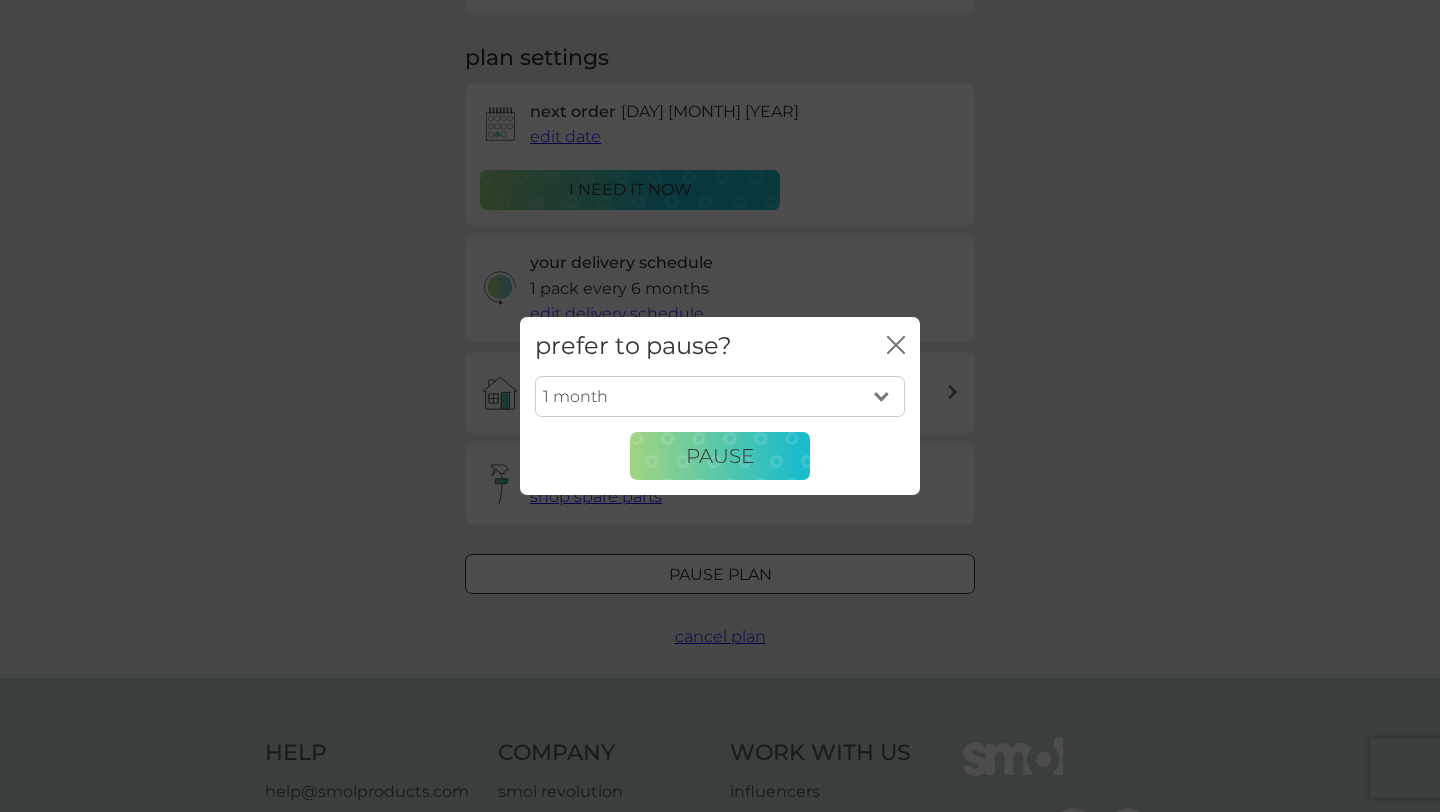 select on "6" 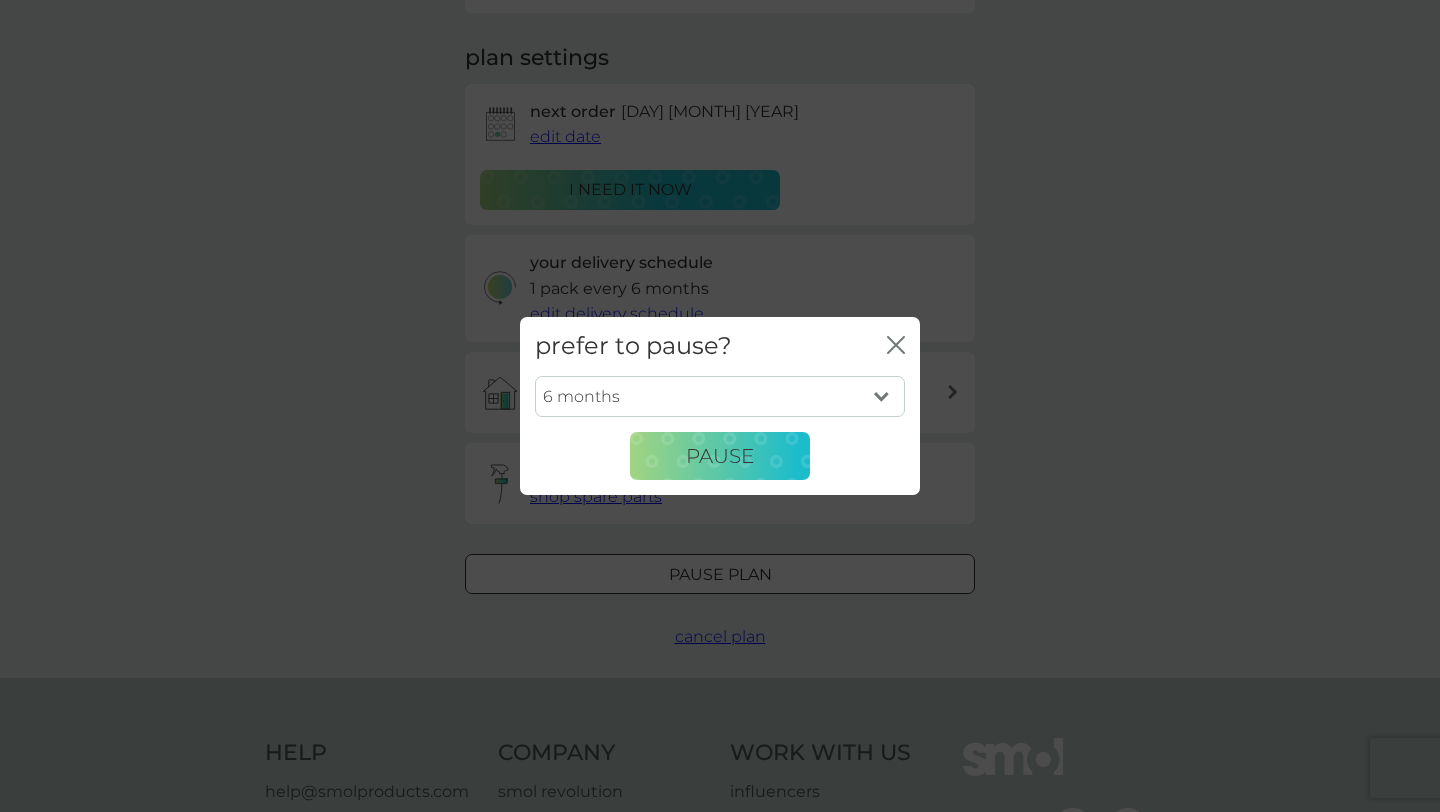click on "close" 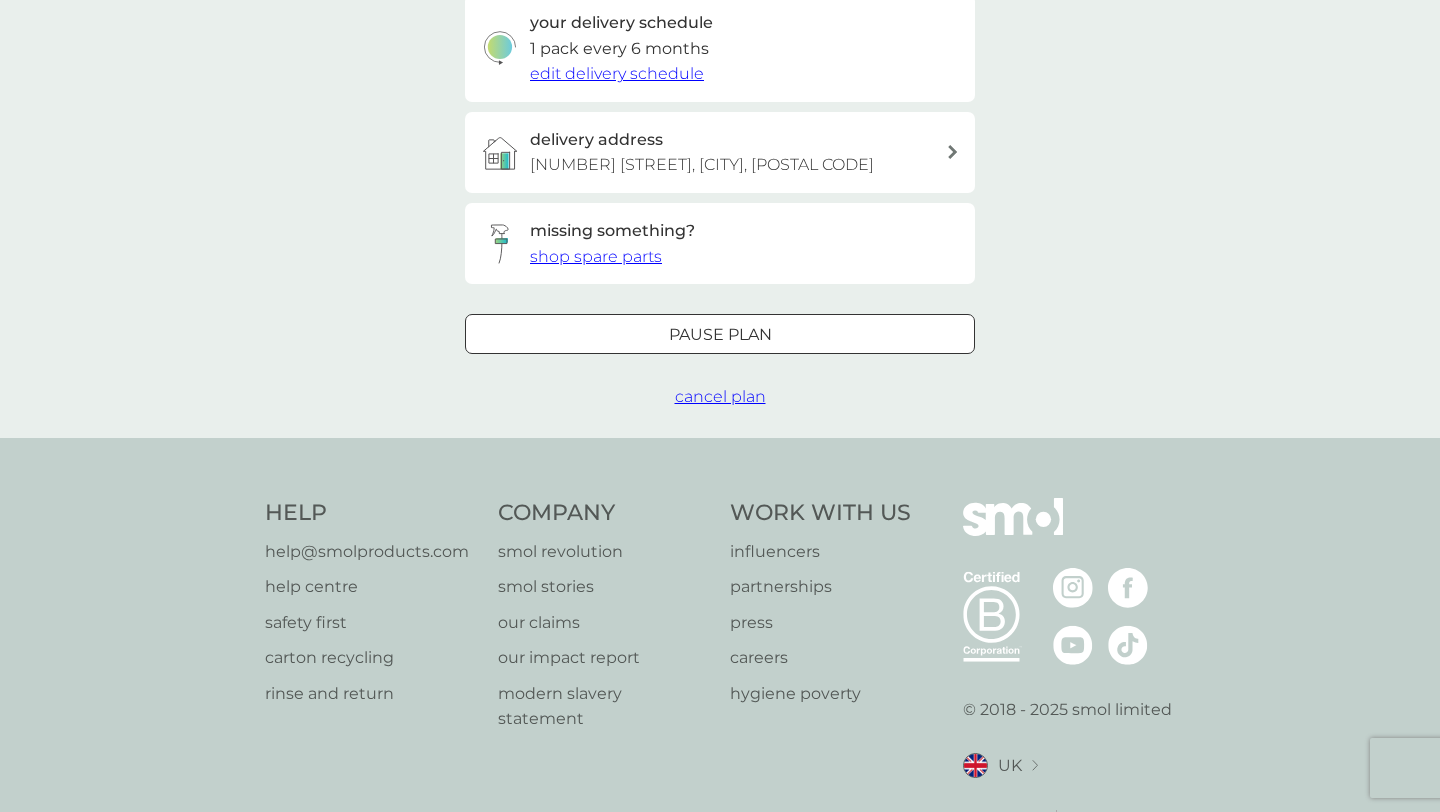 scroll, scrollTop: 569, scrollLeft: 0, axis: vertical 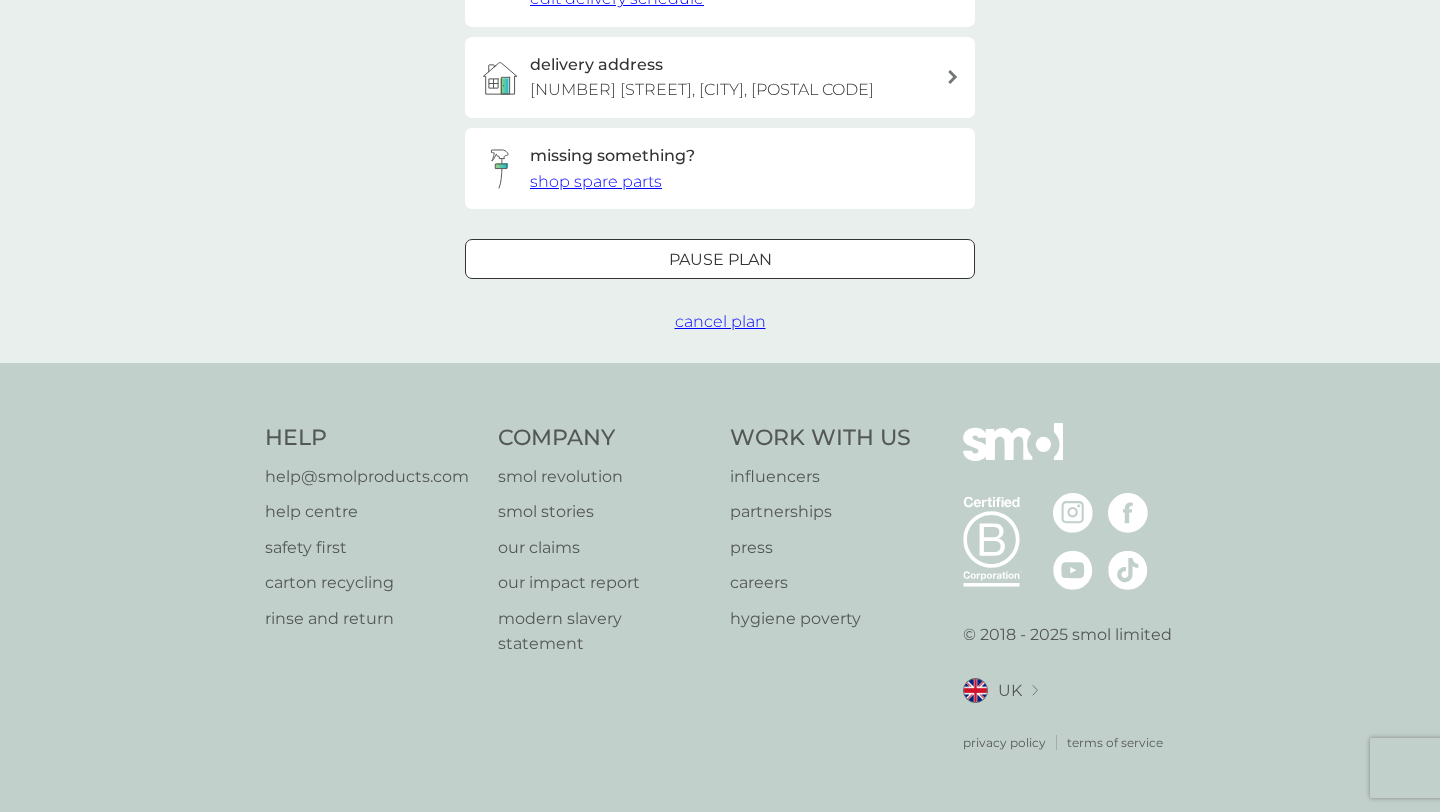 click on "Pause plan" at bounding box center (720, 260) 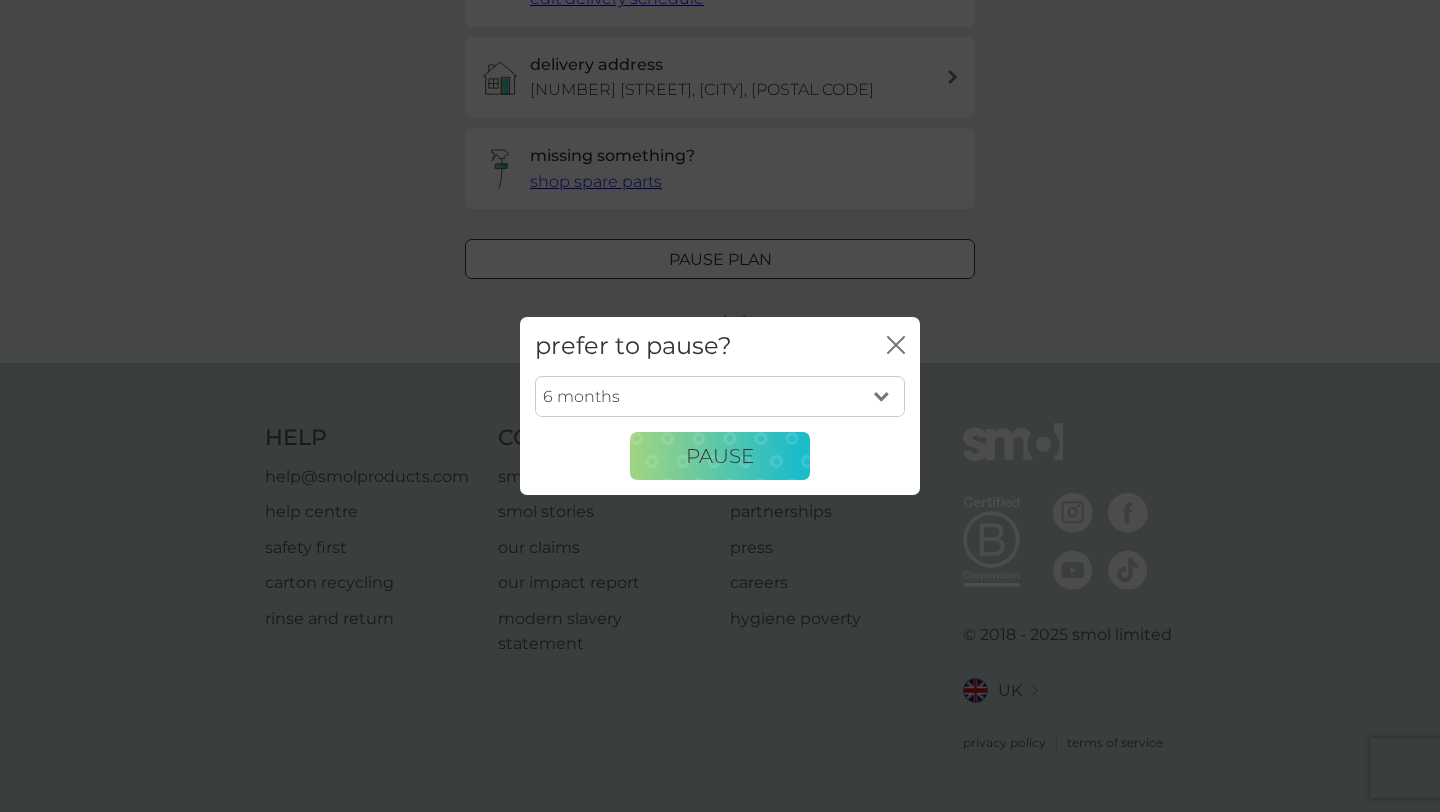 click on "1 month 2 months 3 months 4 months 5 months 6 months" at bounding box center [720, 397] 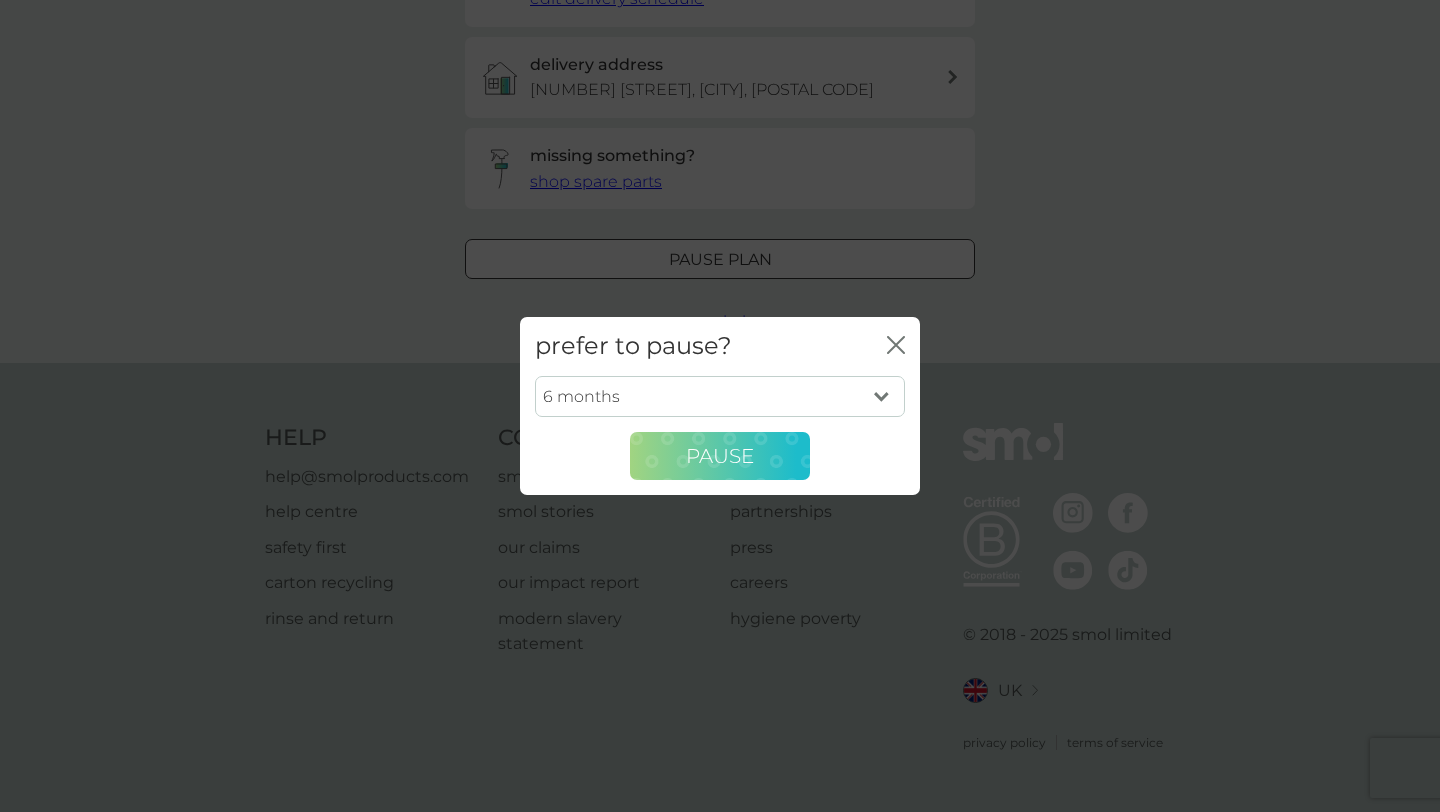 click on "Pause" at bounding box center [720, 456] 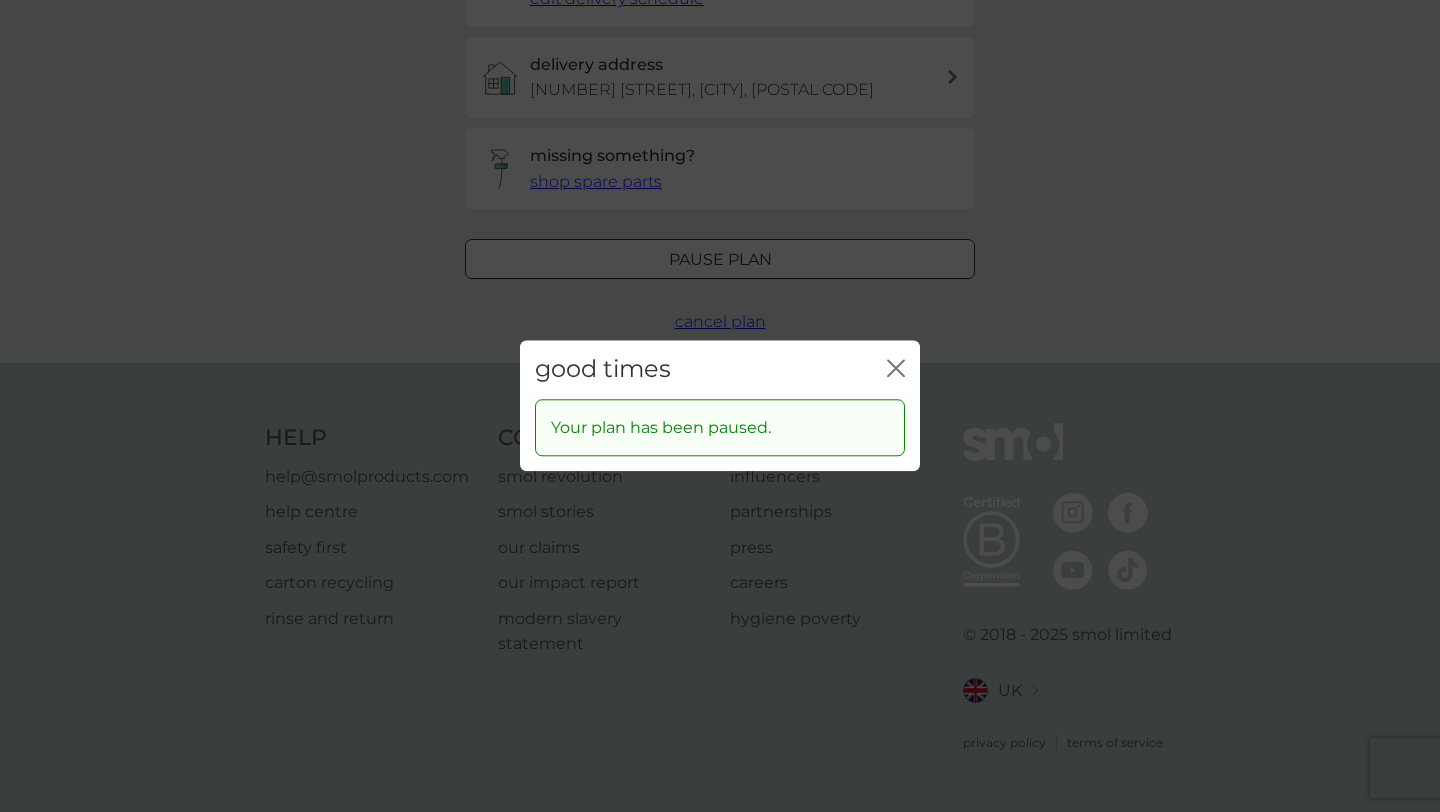 click 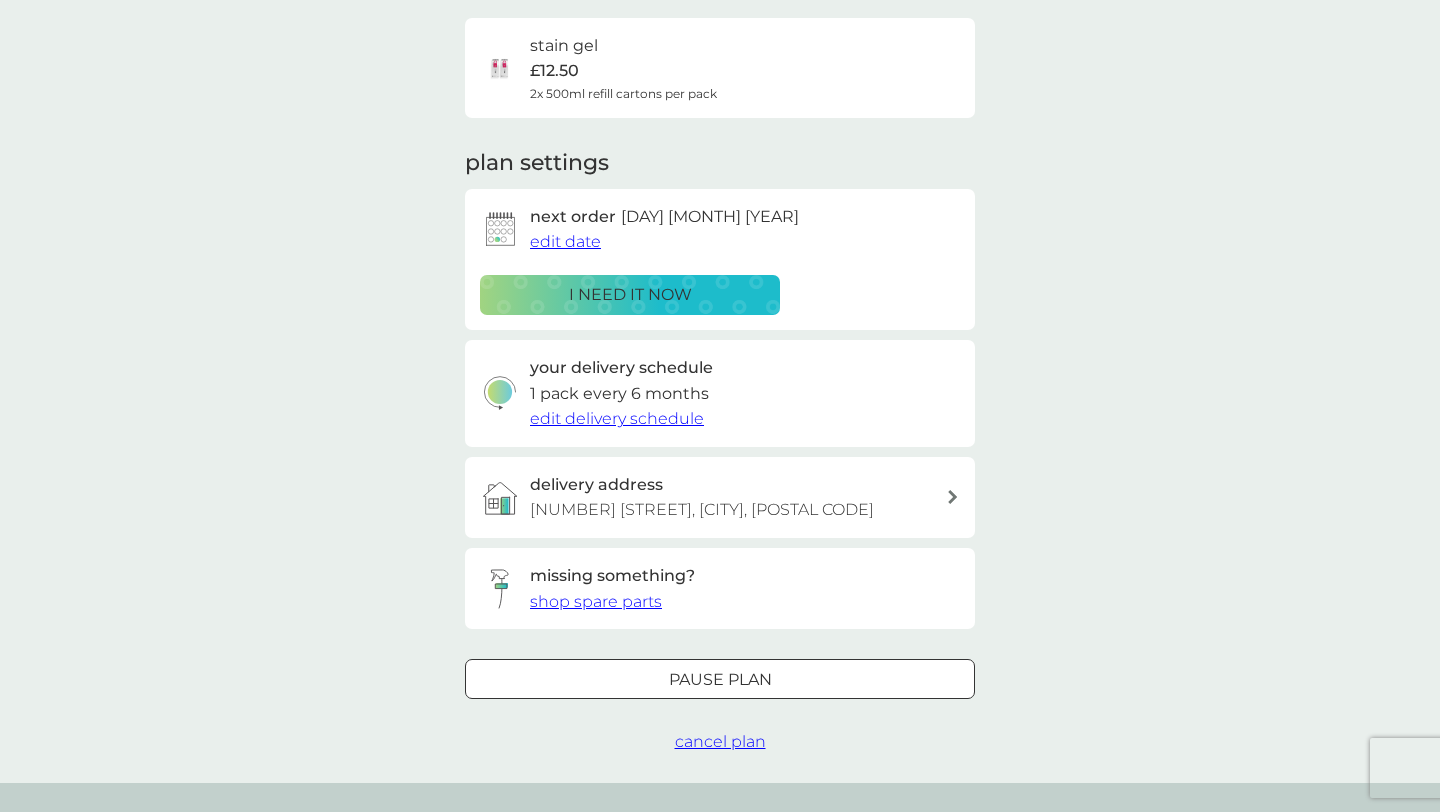 scroll, scrollTop: 0, scrollLeft: 0, axis: both 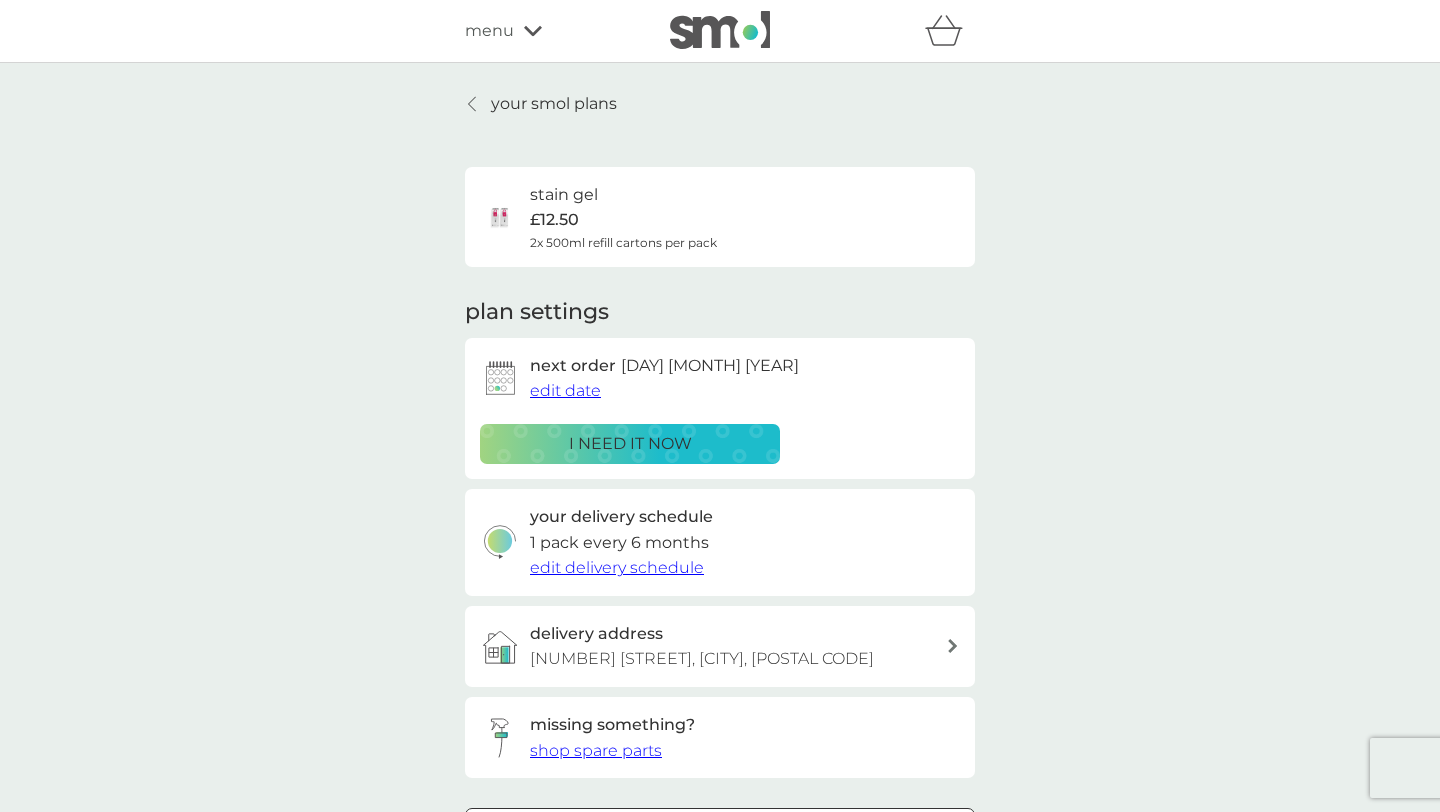 click 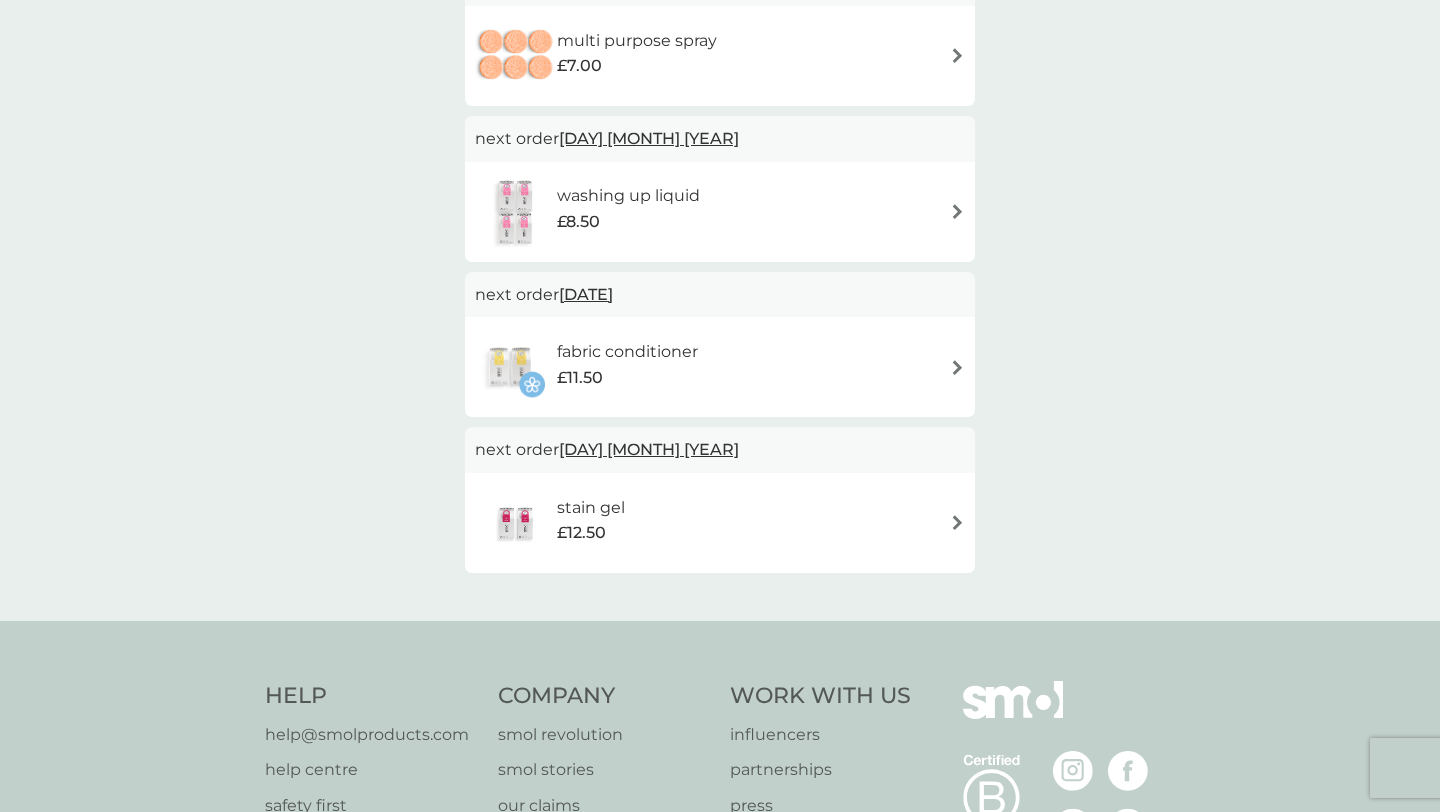 scroll, scrollTop: 714, scrollLeft: 0, axis: vertical 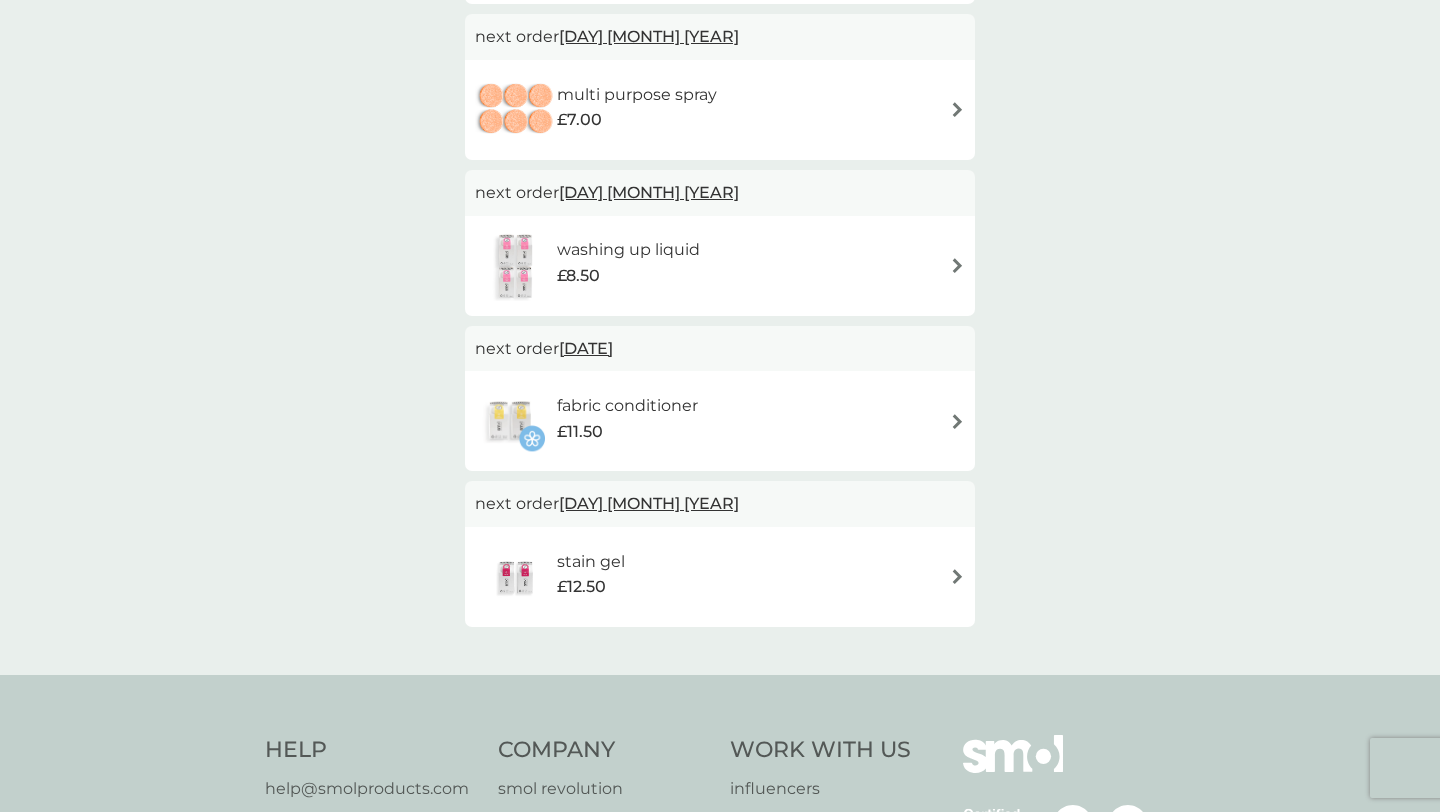 click at bounding box center (957, 421) 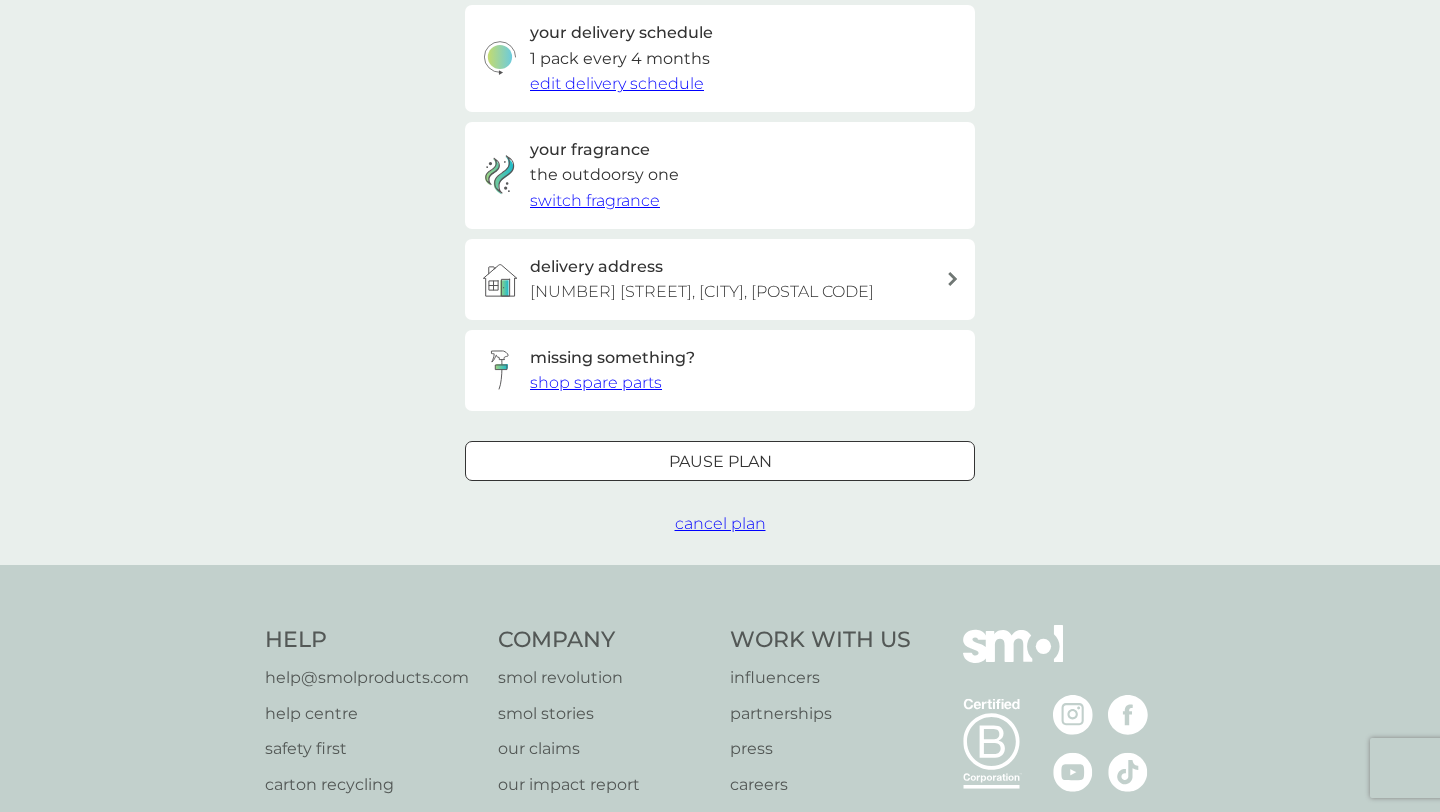 scroll, scrollTop: 500, scrollLeft: 0, axis: vertical 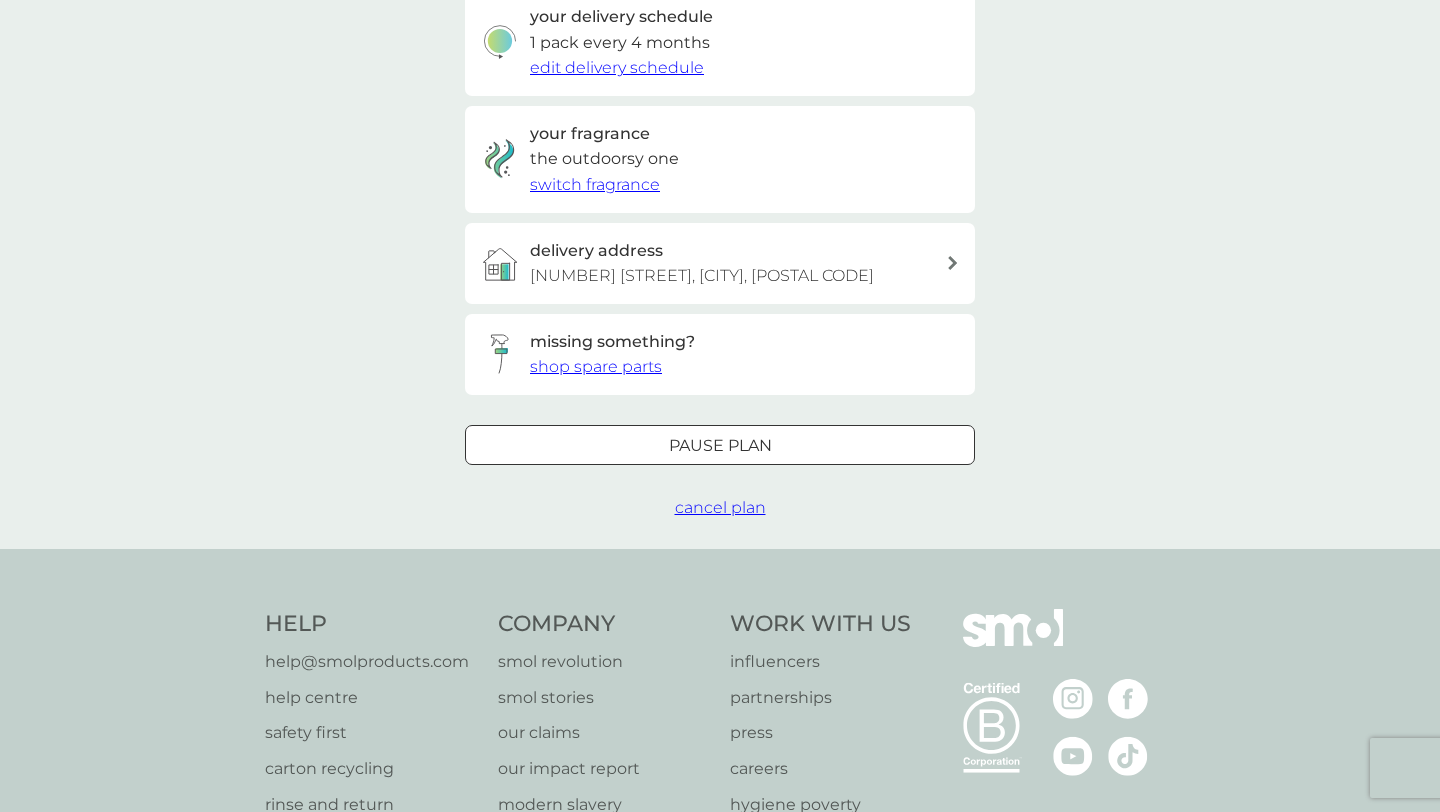click on "cancel plan" at bounding box center (720, 507) 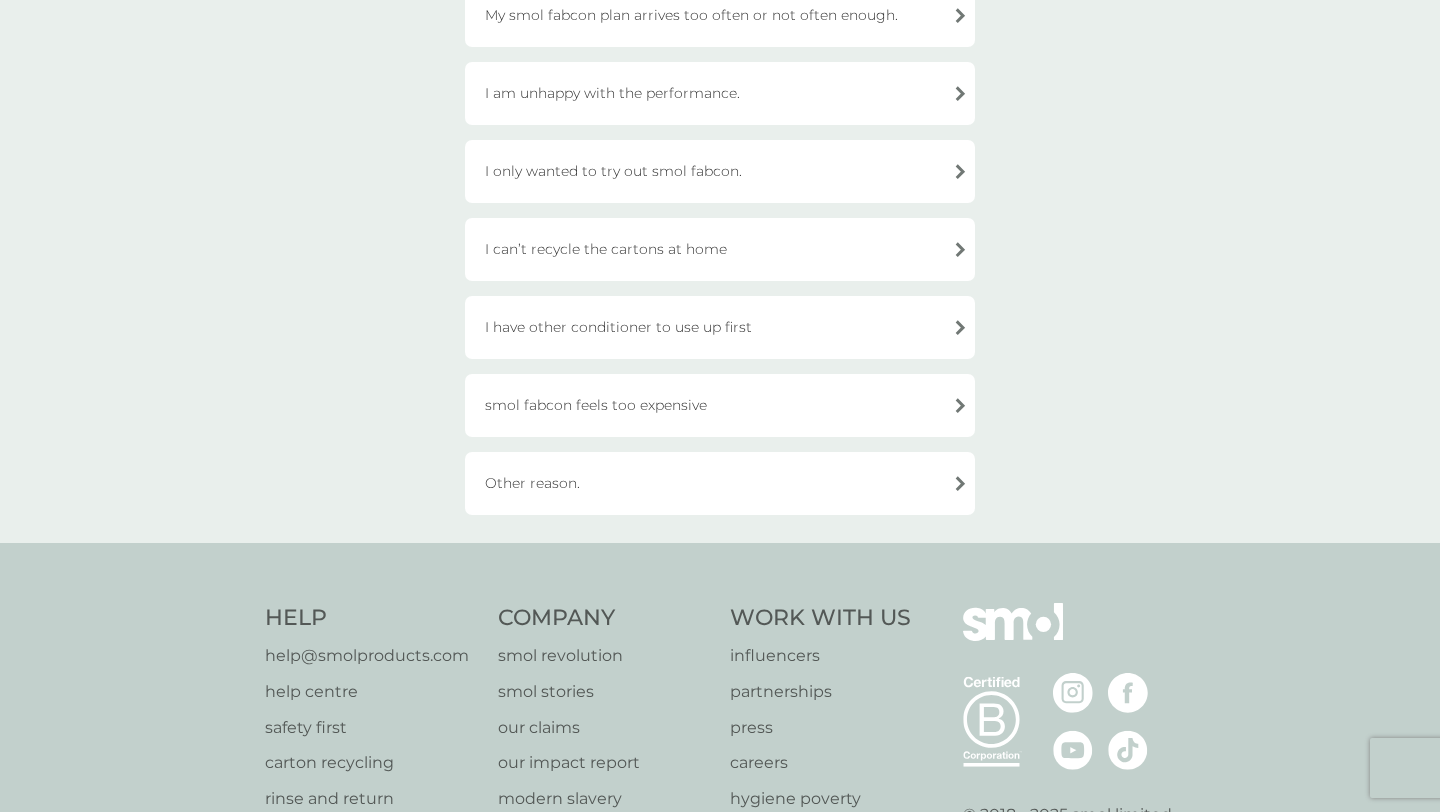 scroll, scrollTop: 598, scrollLeft: 0, axis: vertical 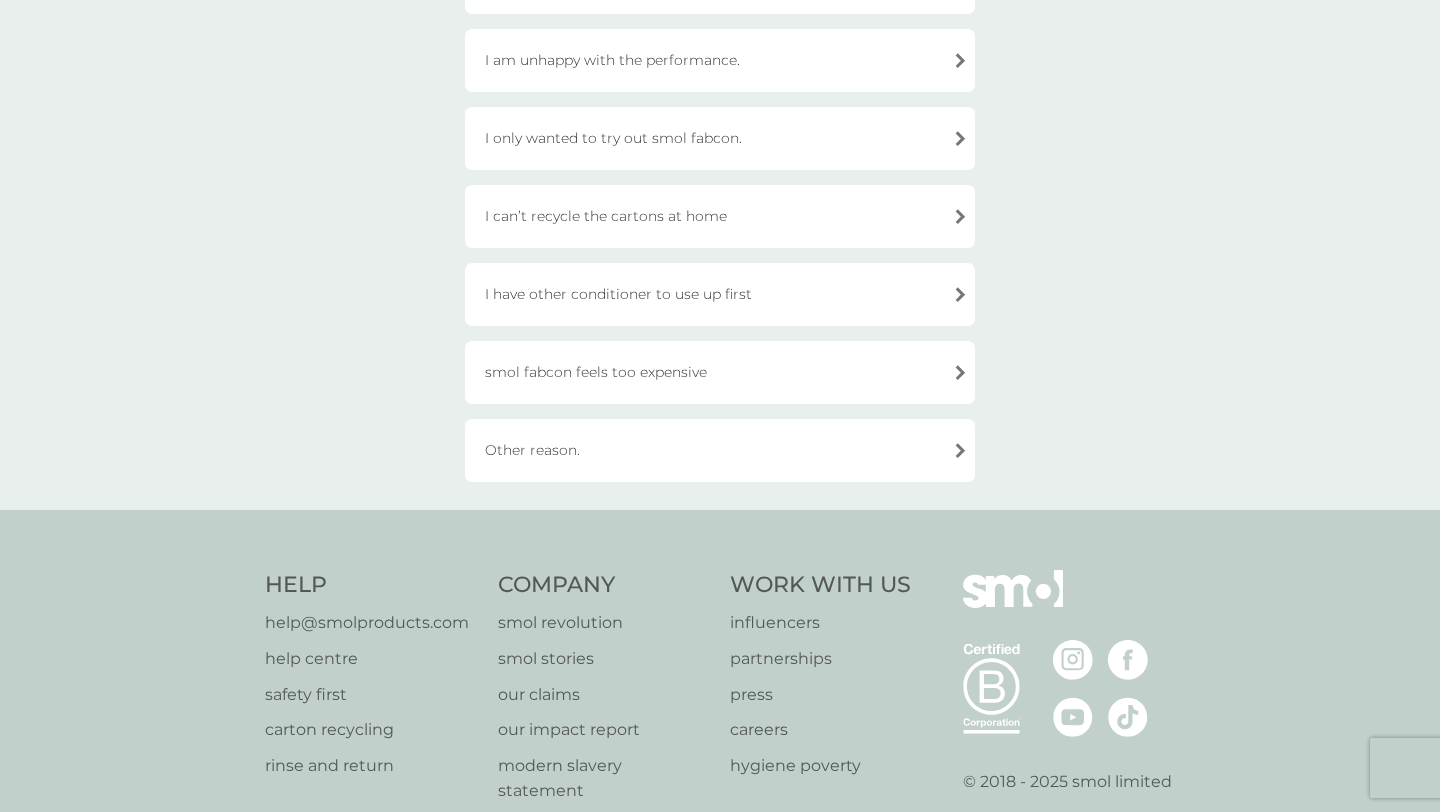 click on "Other reason." at bounding box center [720, 450] 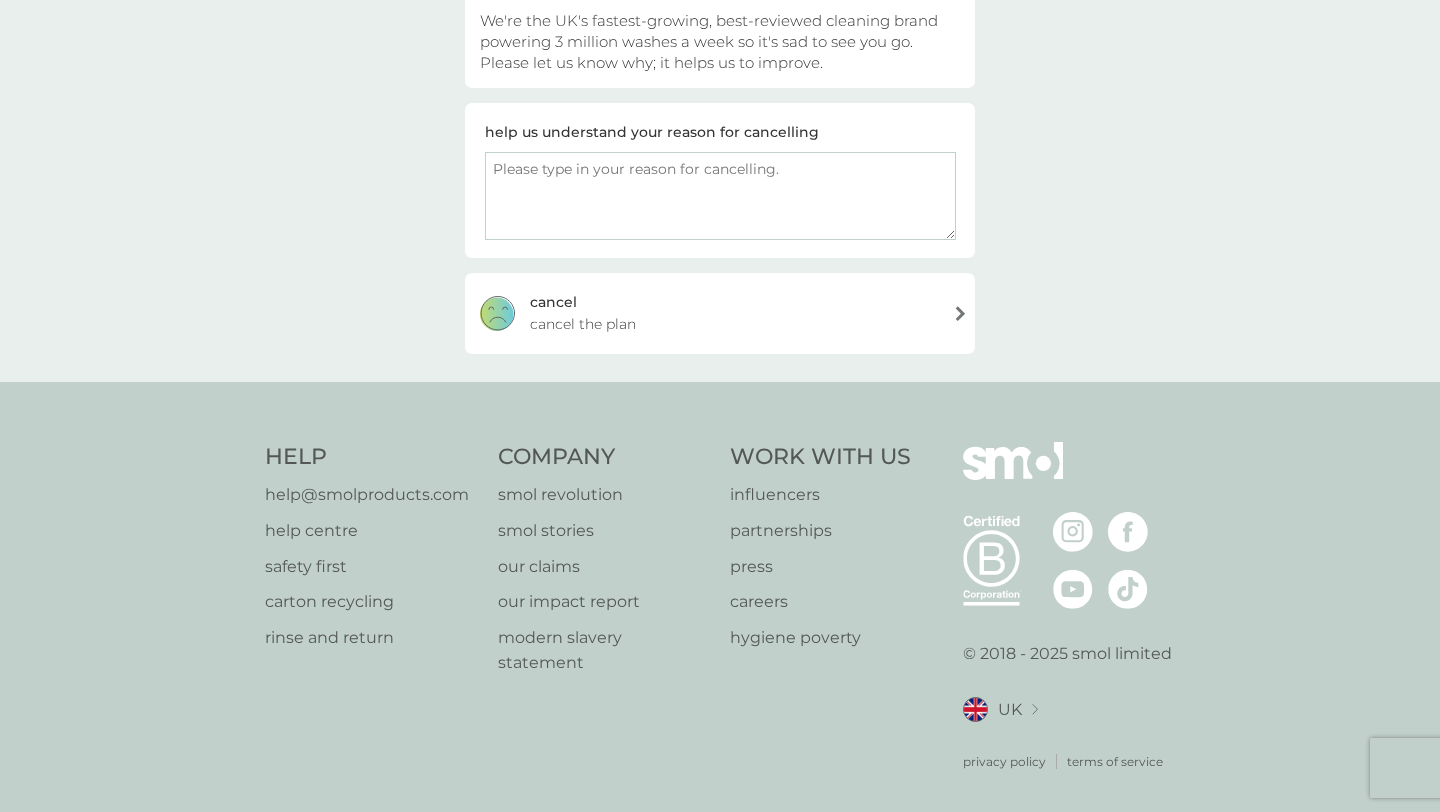scroll, scrollTop: 241, scrollLeft: 0, axis: vertical 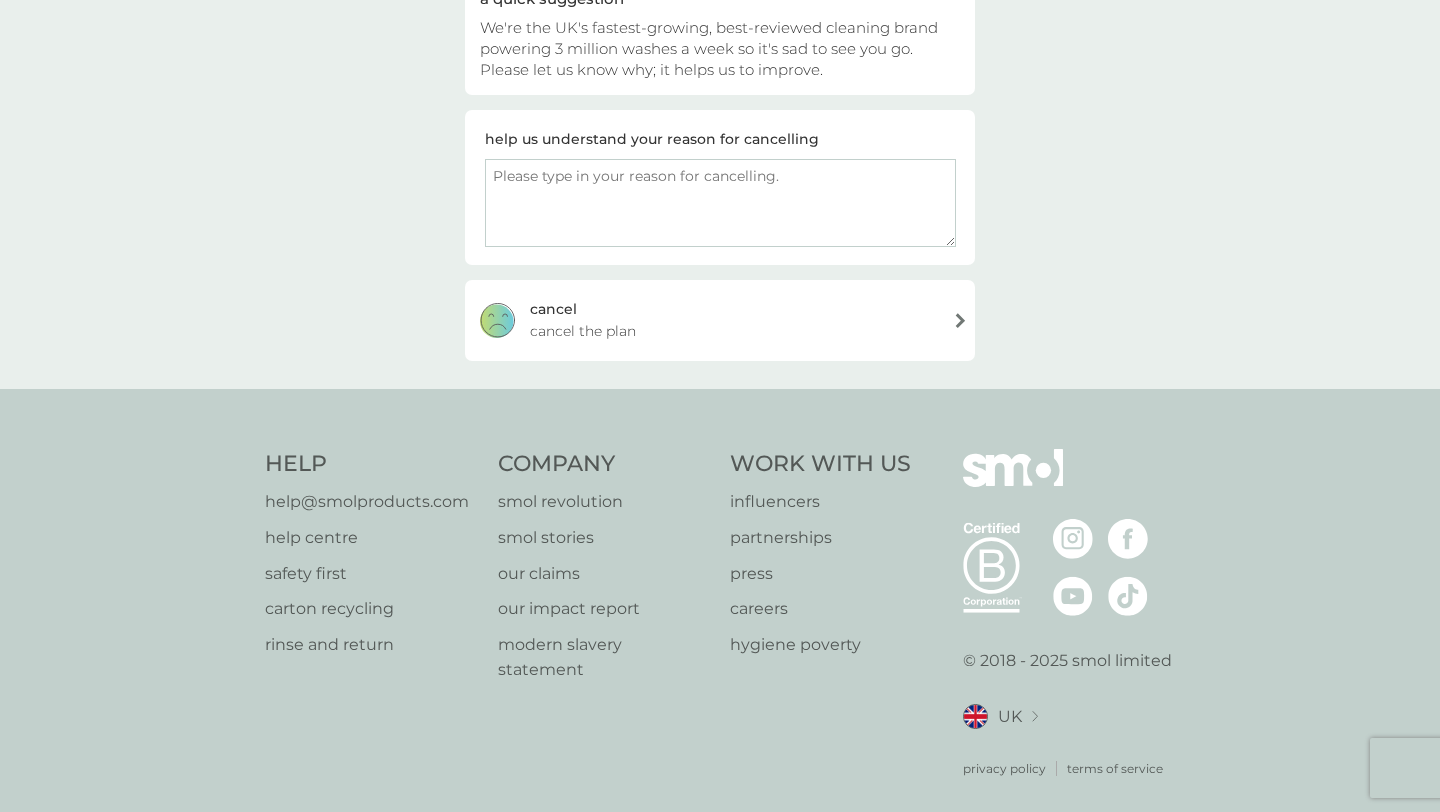 click on "cancel cancel the plan" at bounding box center (720, 320) 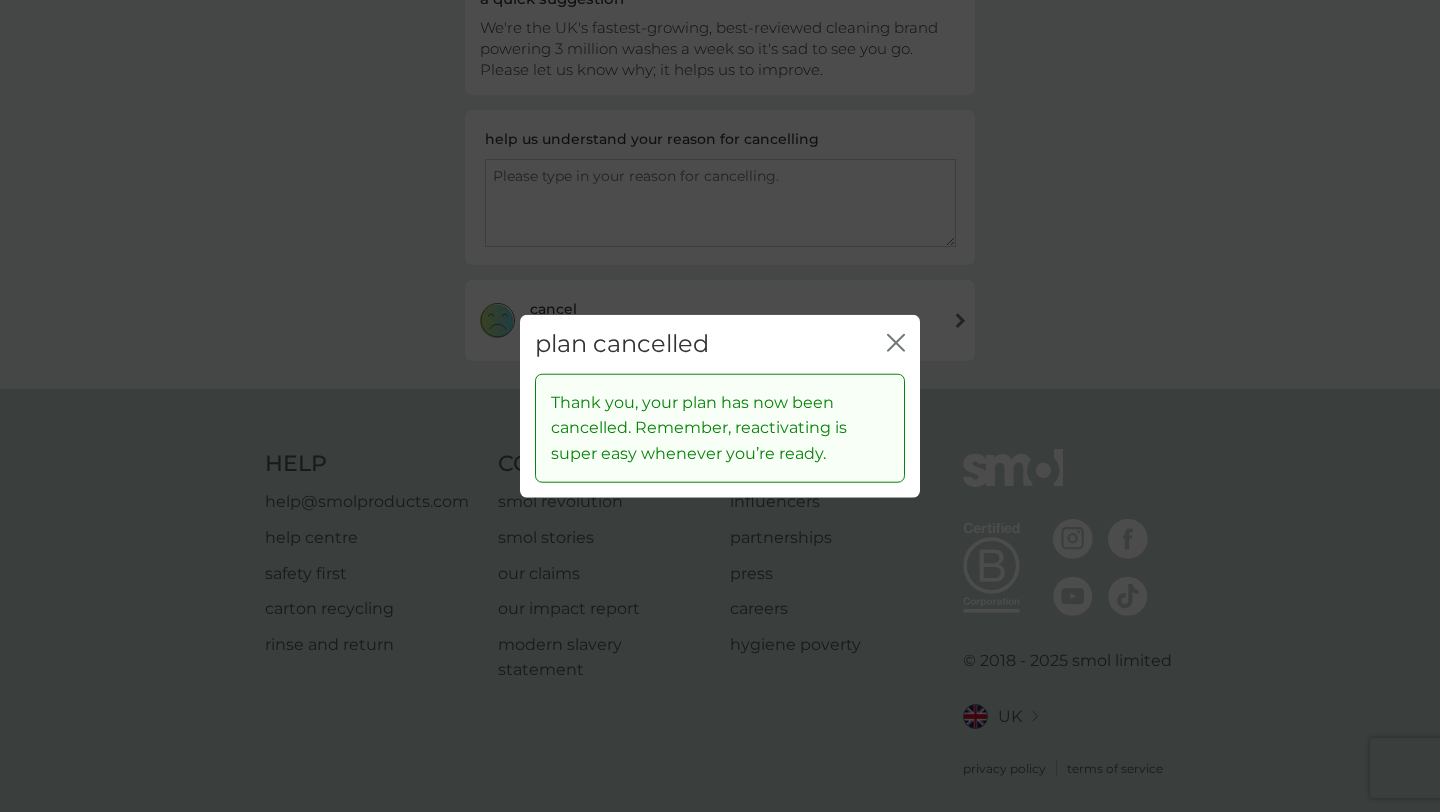 click on "close" at bounding box center (896, 344) 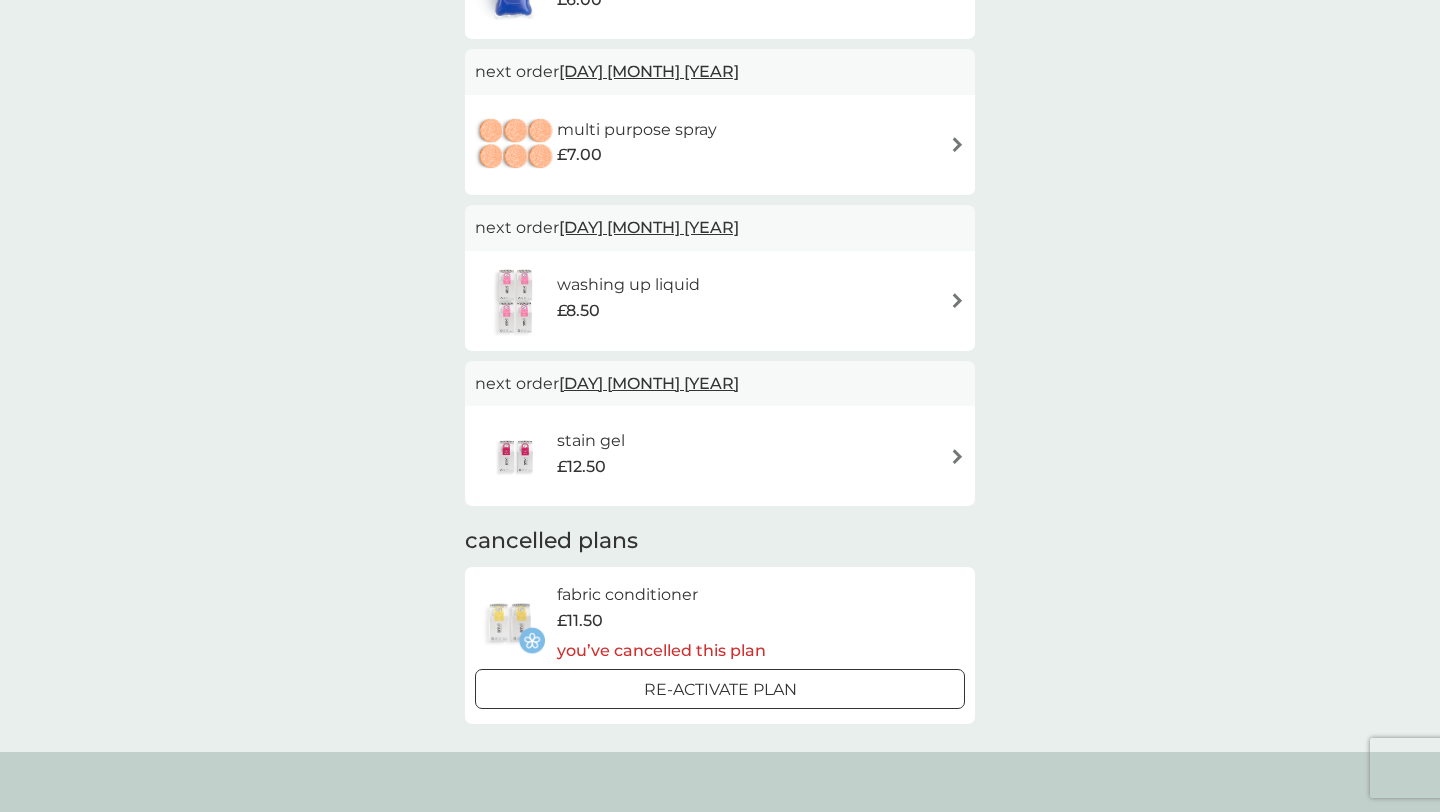 scroll, scrollTop: 733, scrollLeft: 0, axis: vertical 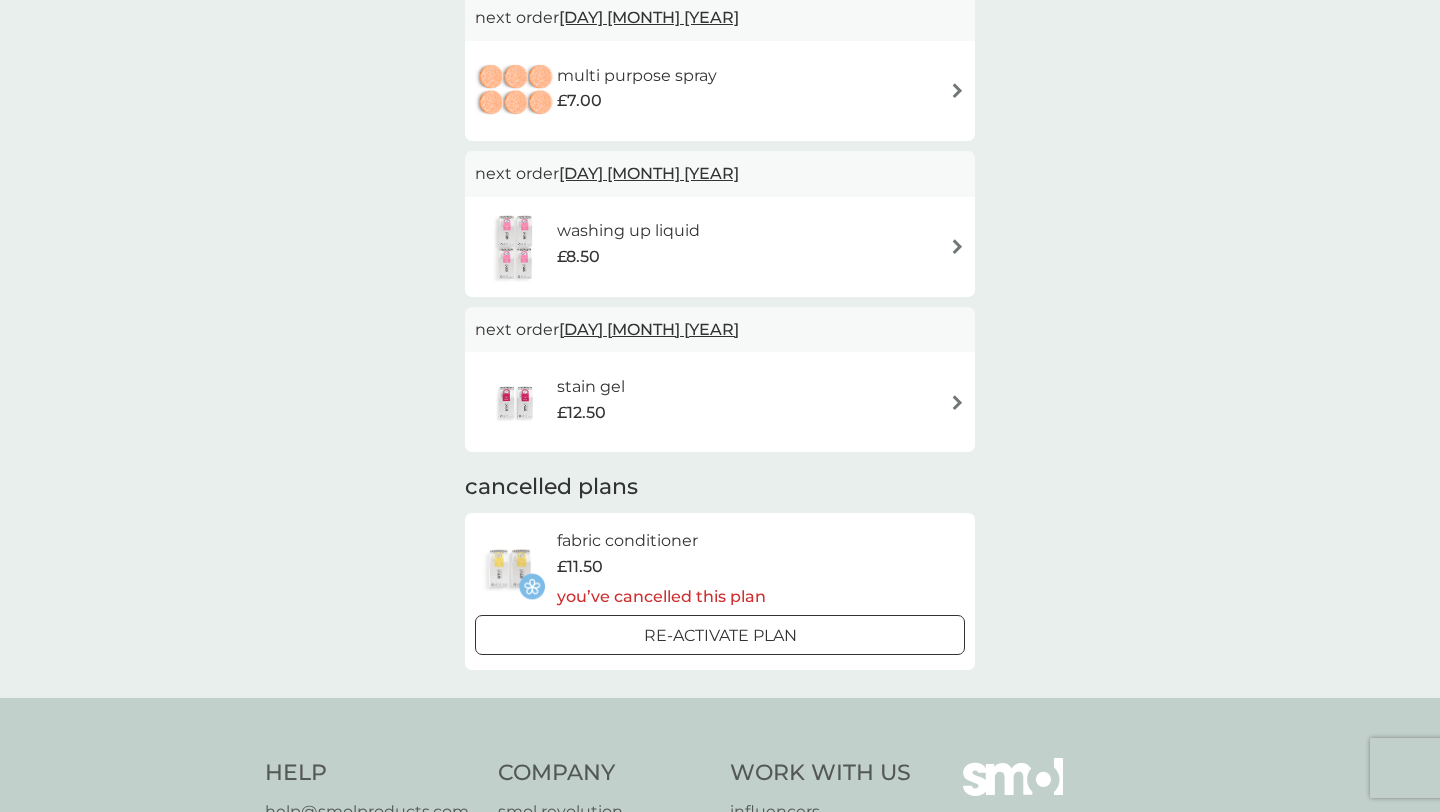 click on "washing up liquid £8.50" at bounding box center (720, 247) 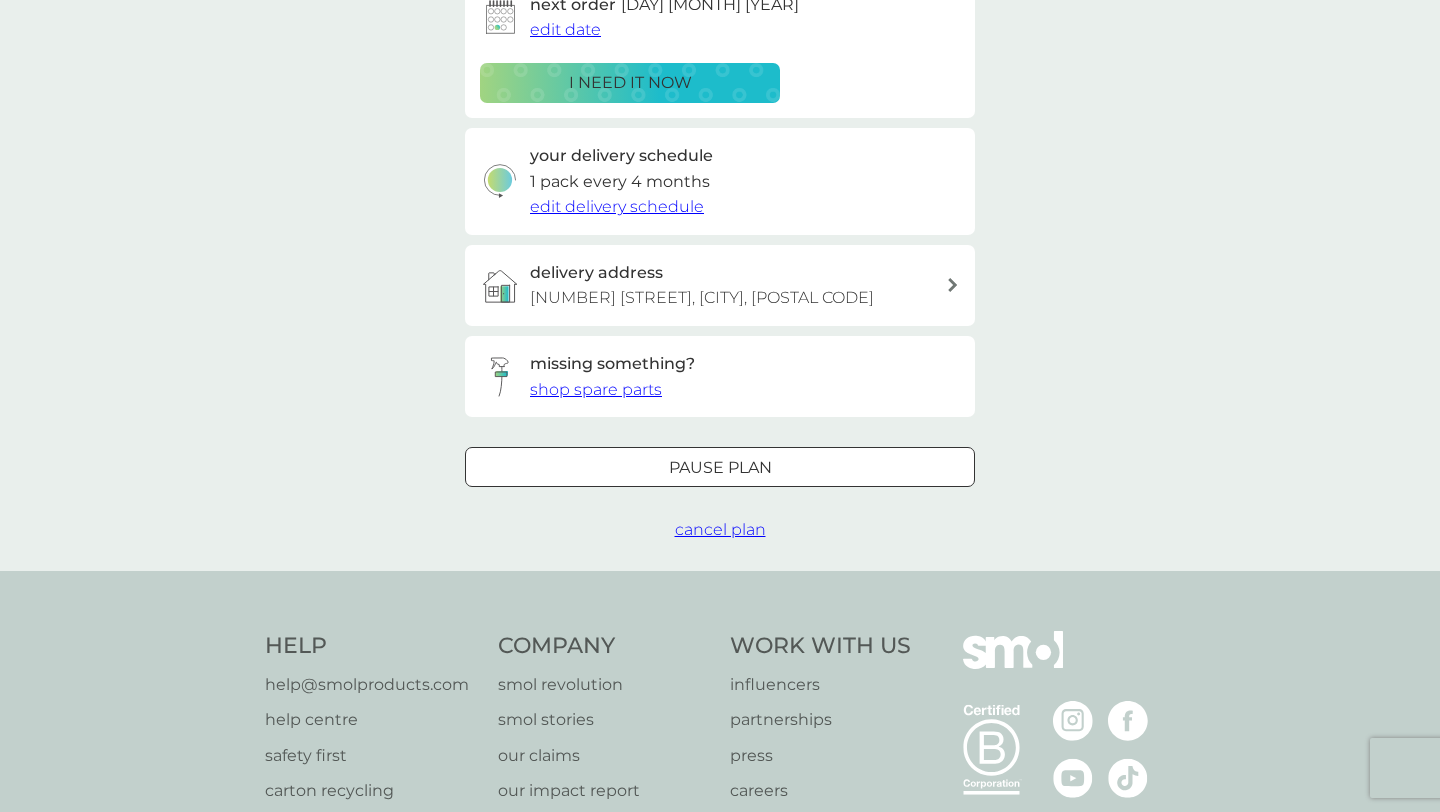 scroll, scrollTop: 388, scrollLeft: 0, axis: vertical 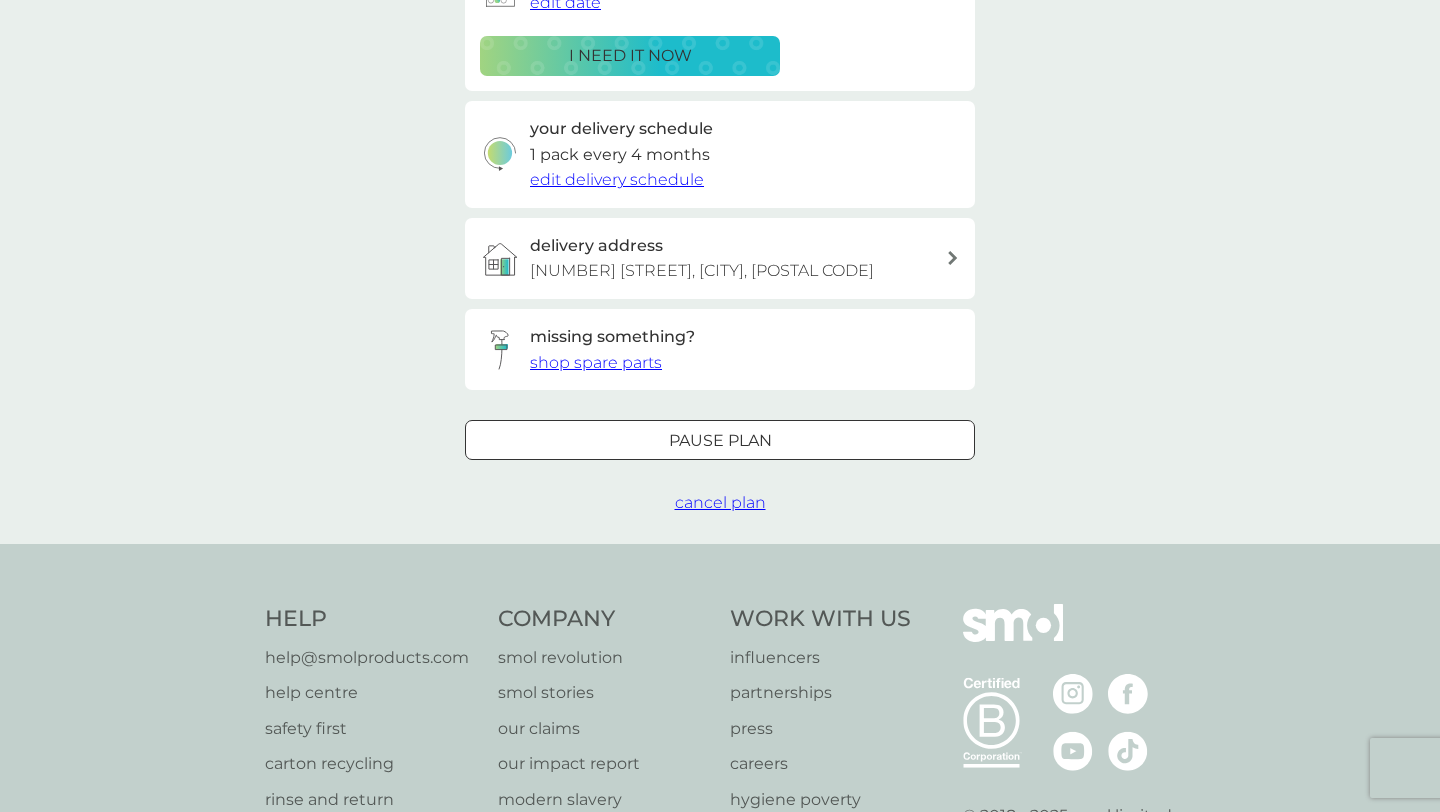 click at bounding box center (720, 440) 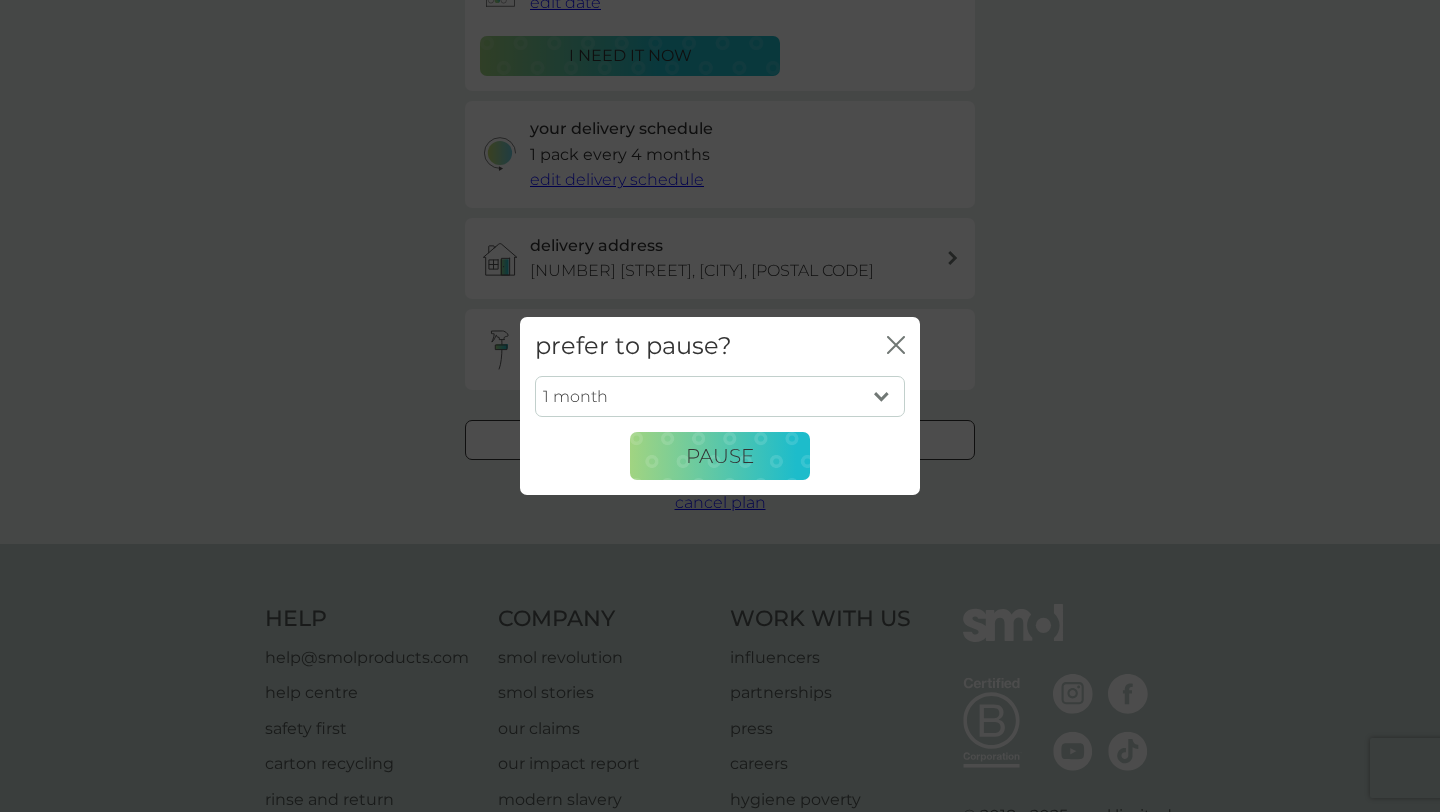 click on "1 month 2 months 3 months 4 months 5 months 6 months" at bounding box center [720, 397] 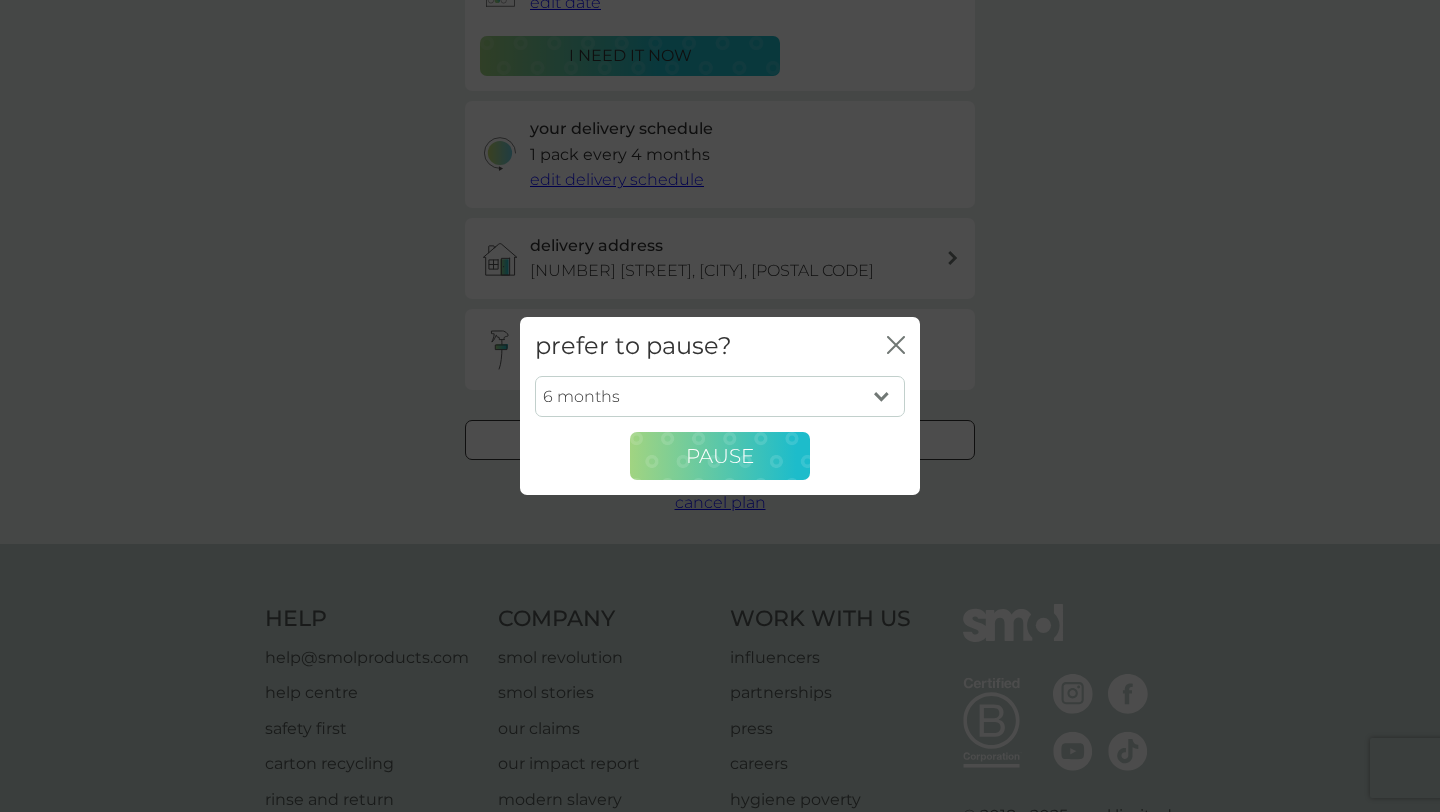 click on "Pause" at bounding box center [720, 456] 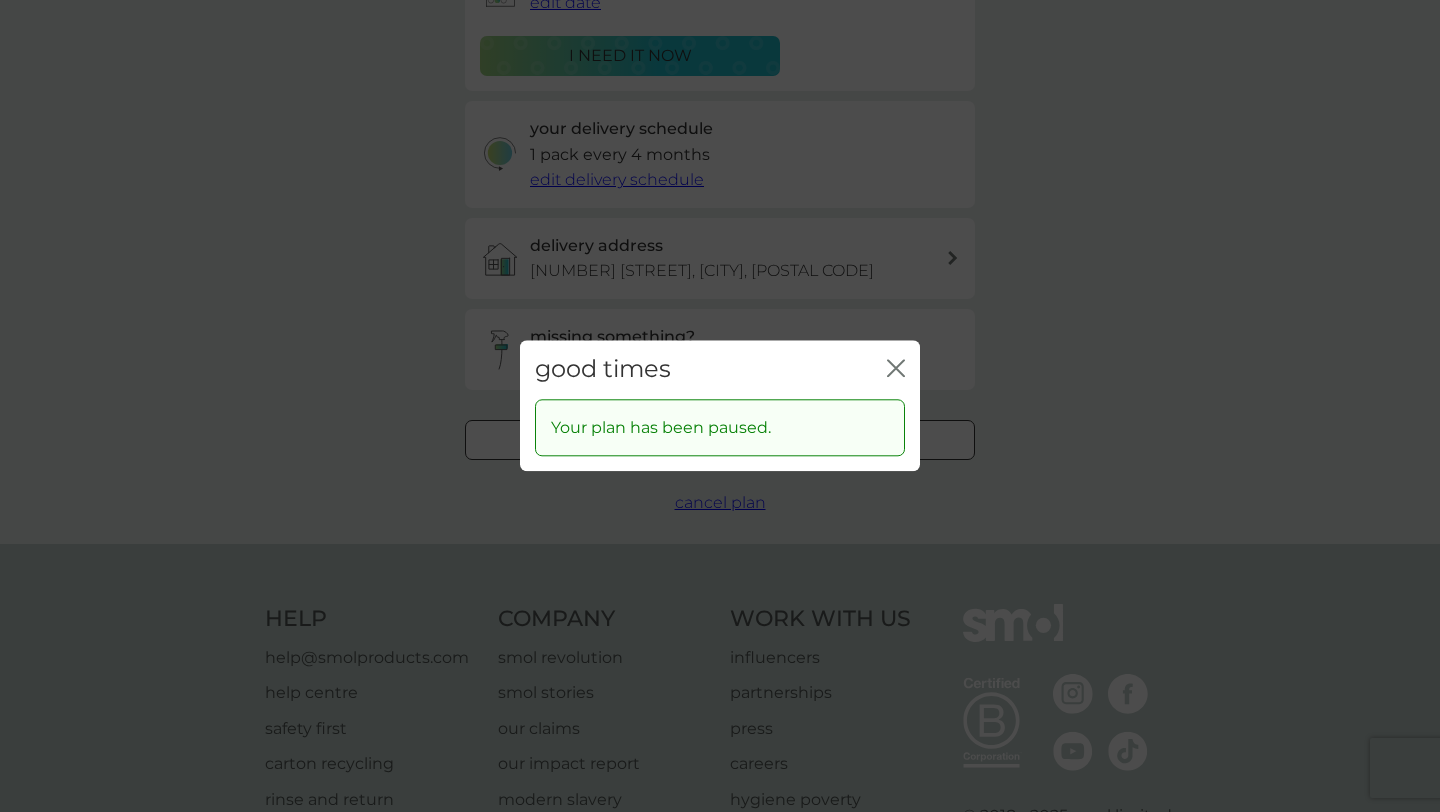click on "close" 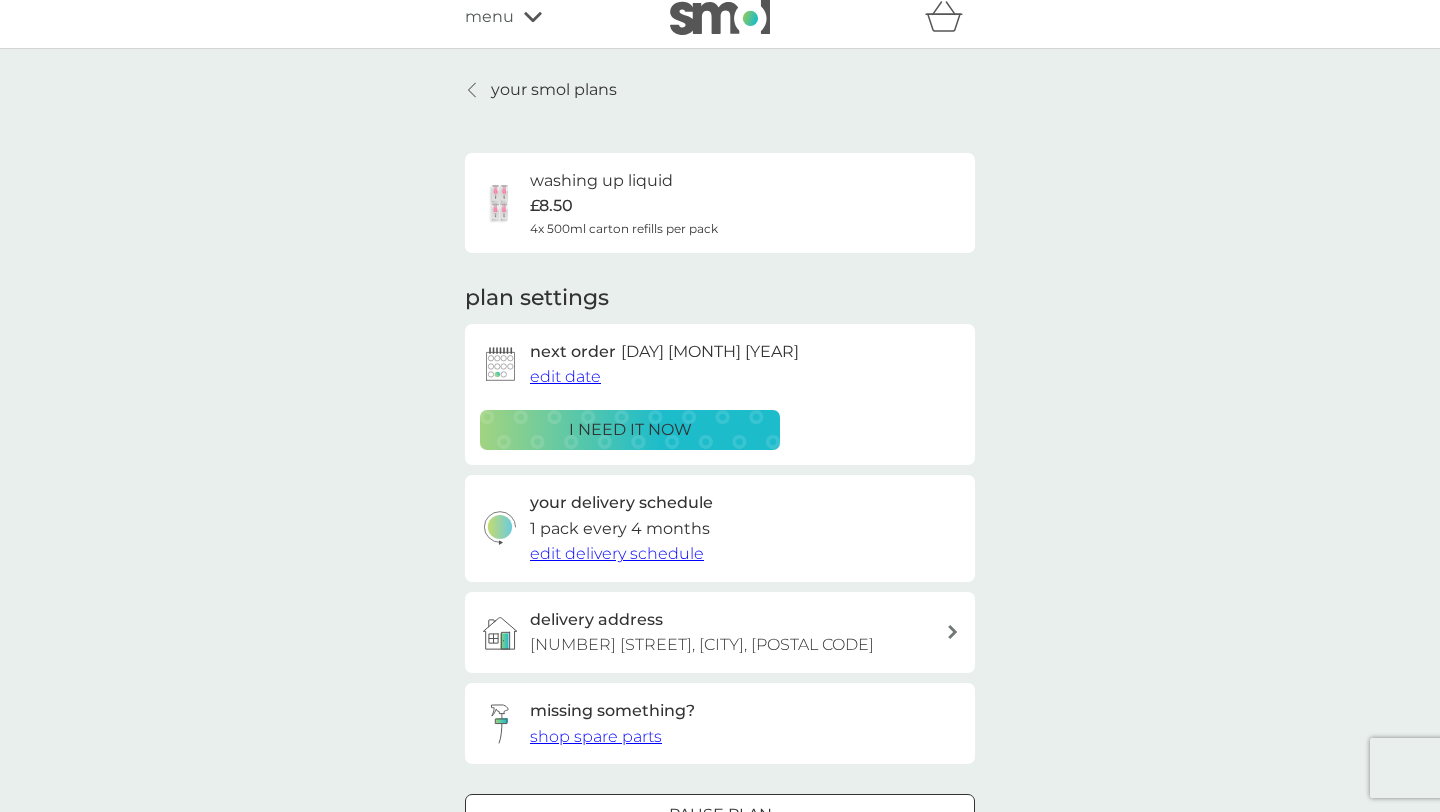 scroll, scrollTop: 0, scrollLeft: 0, axis: both 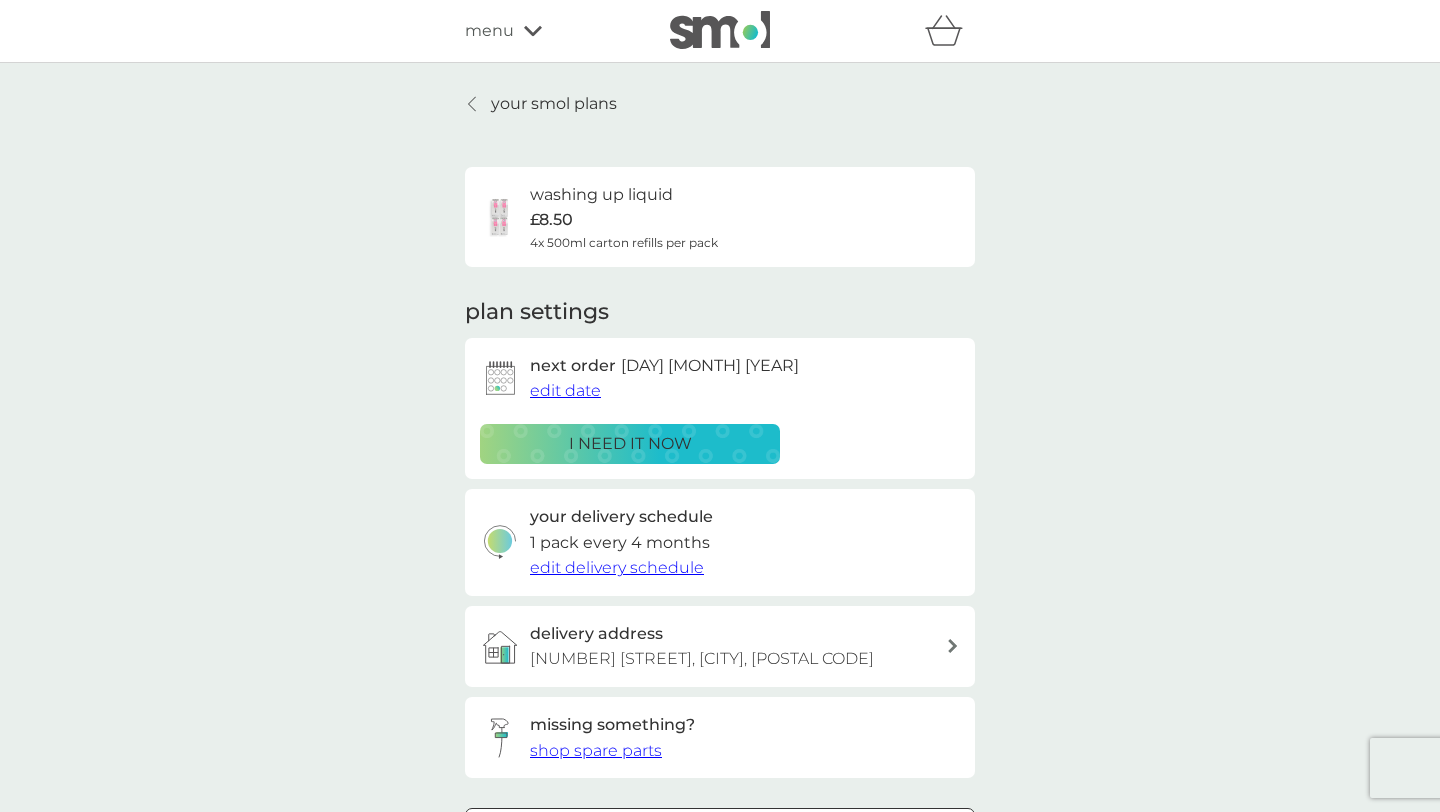 click at bounding box center [473, 104] 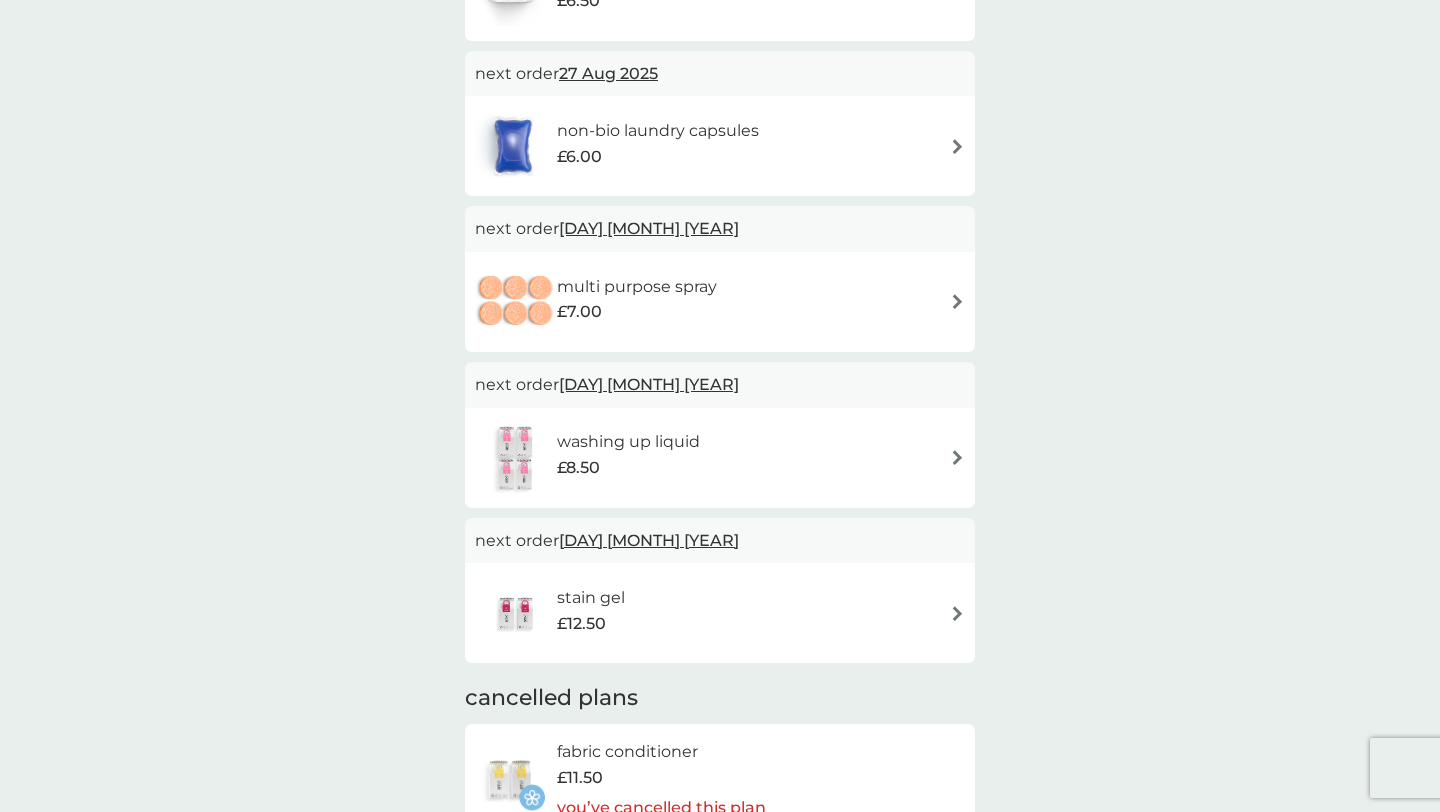 scroll, scrollTop: 425, scrollLeft: 0, axis: vertical 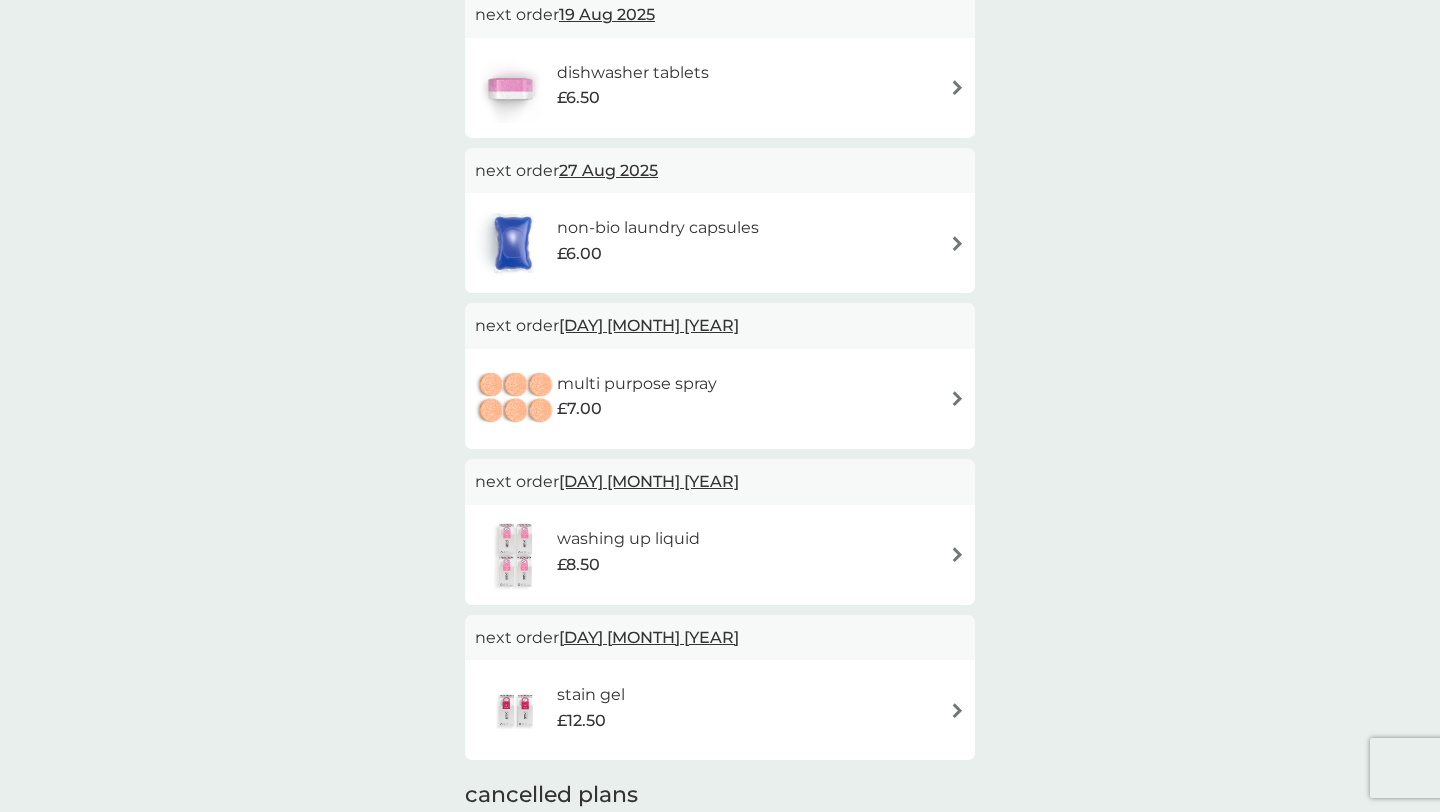click on "multi purpose spray £7.00" at bounding box center [720, 399] 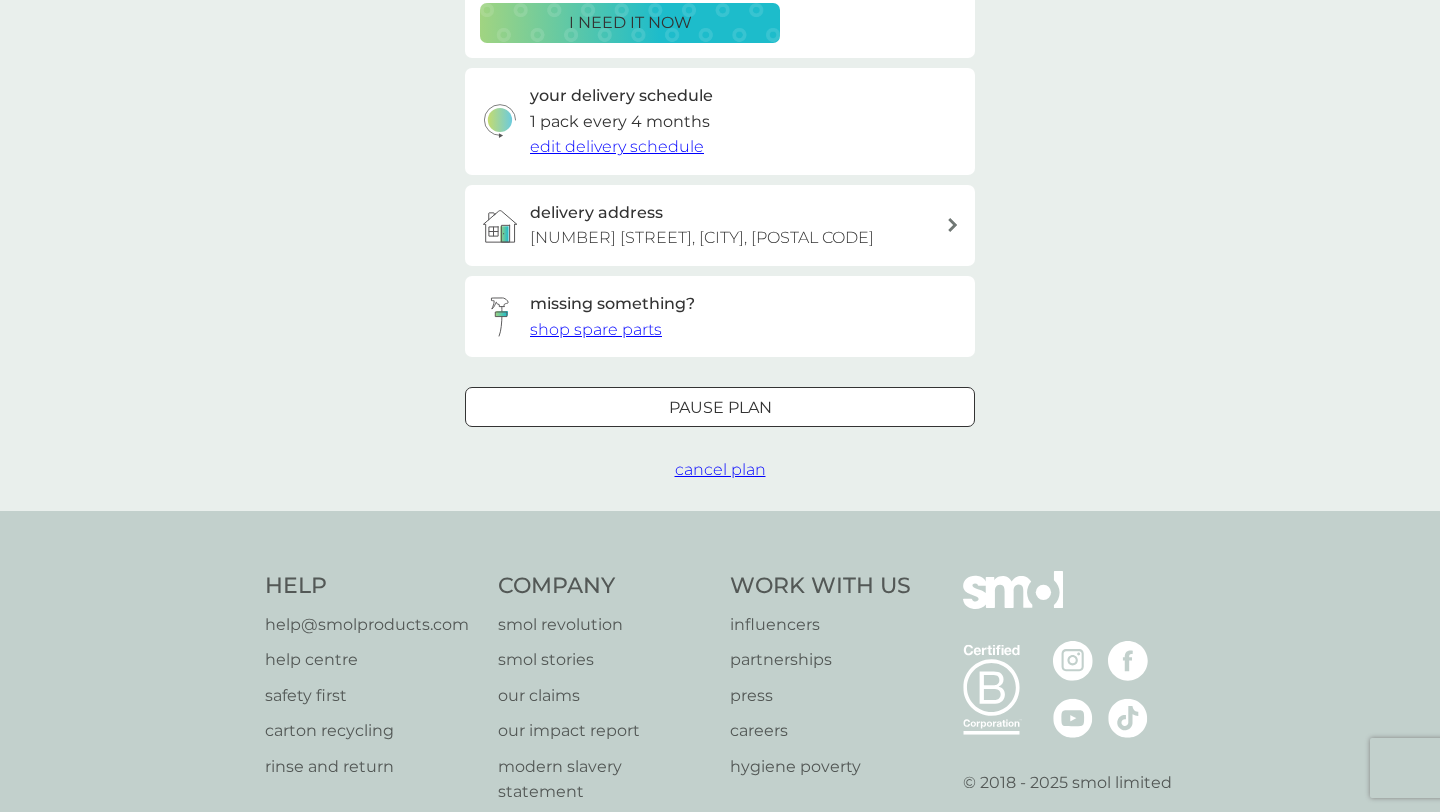 scroll, scrollTop: 569, scrollLeft: 0, axis: vertical 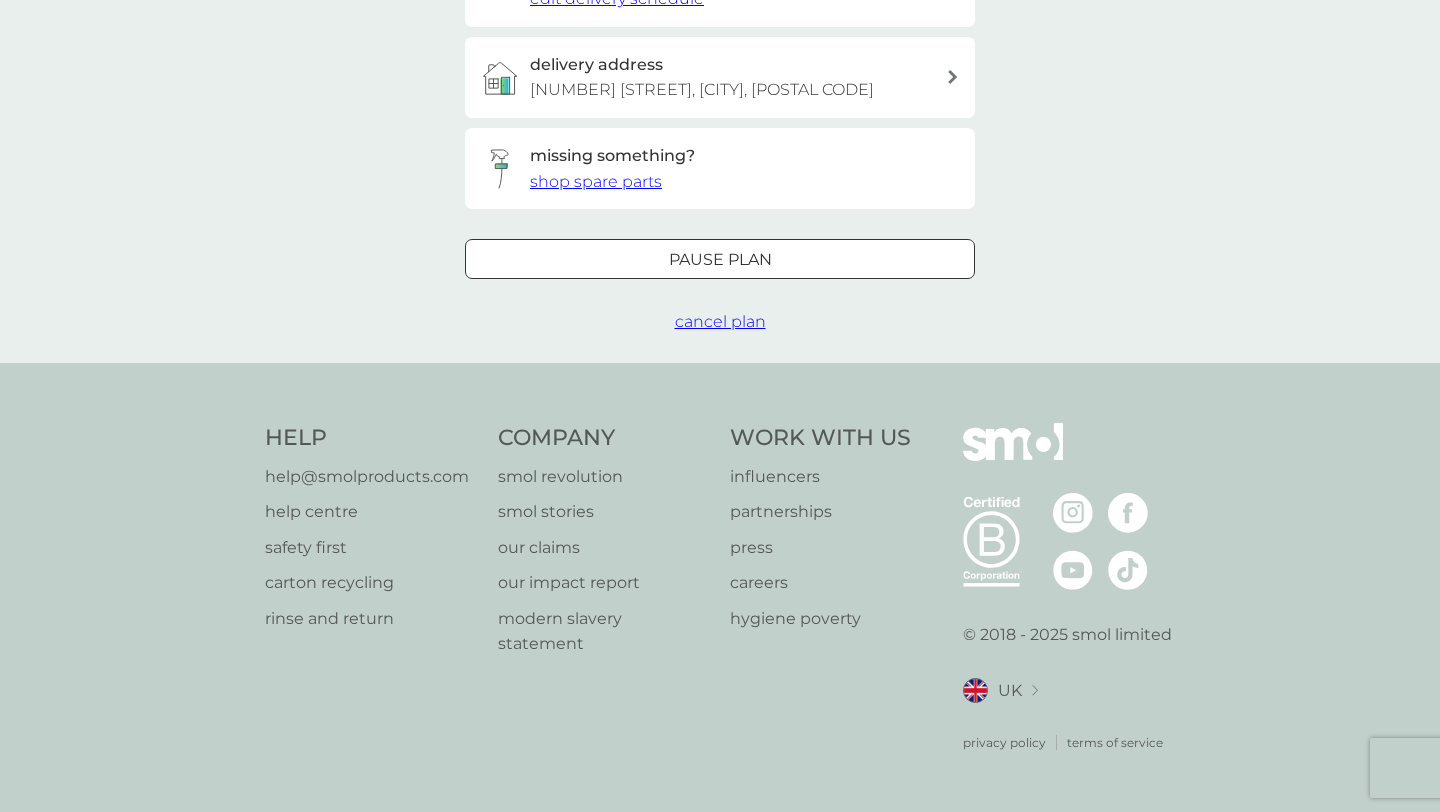 click at bounding box center (720, 259) 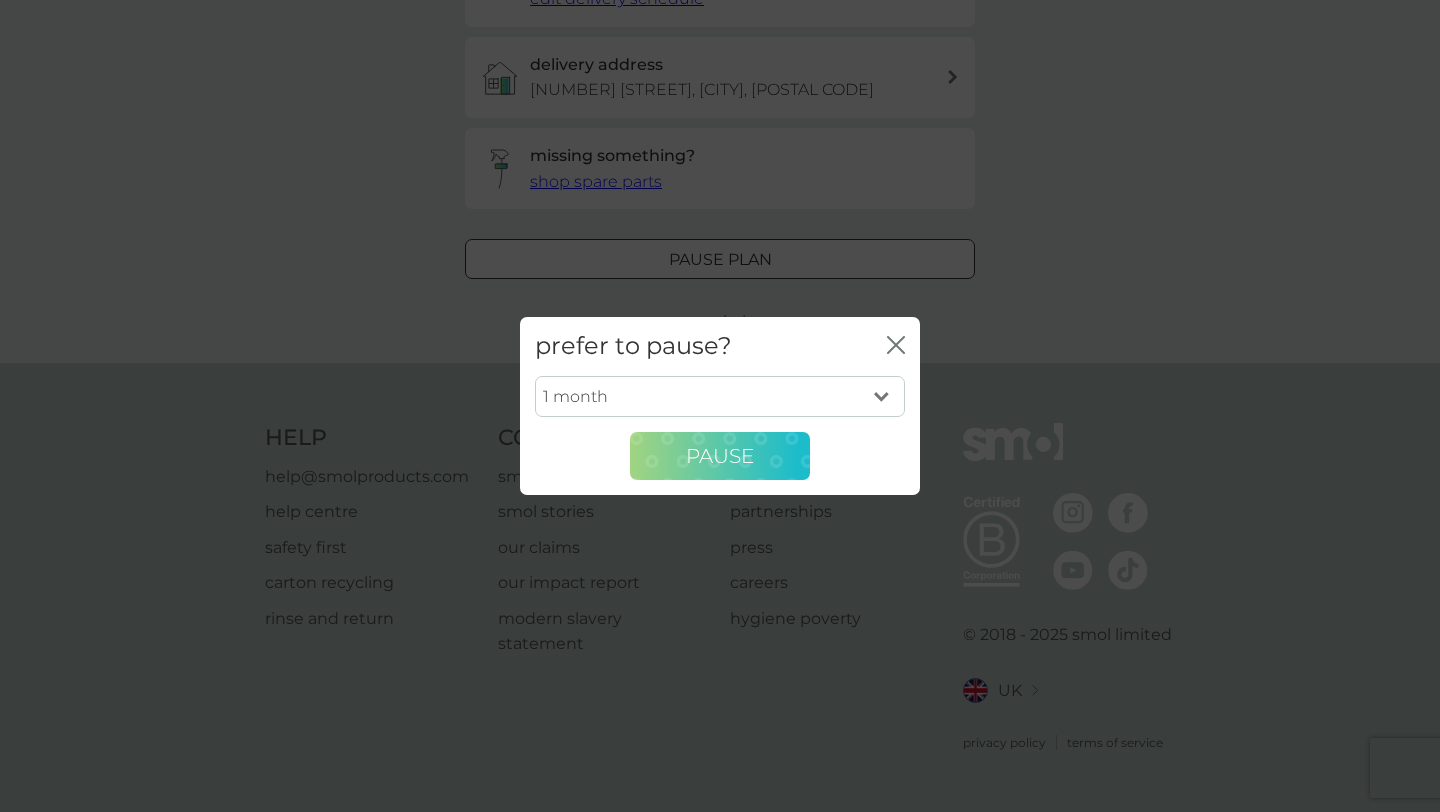 click on "Pause" at bounding box center (720, 456) 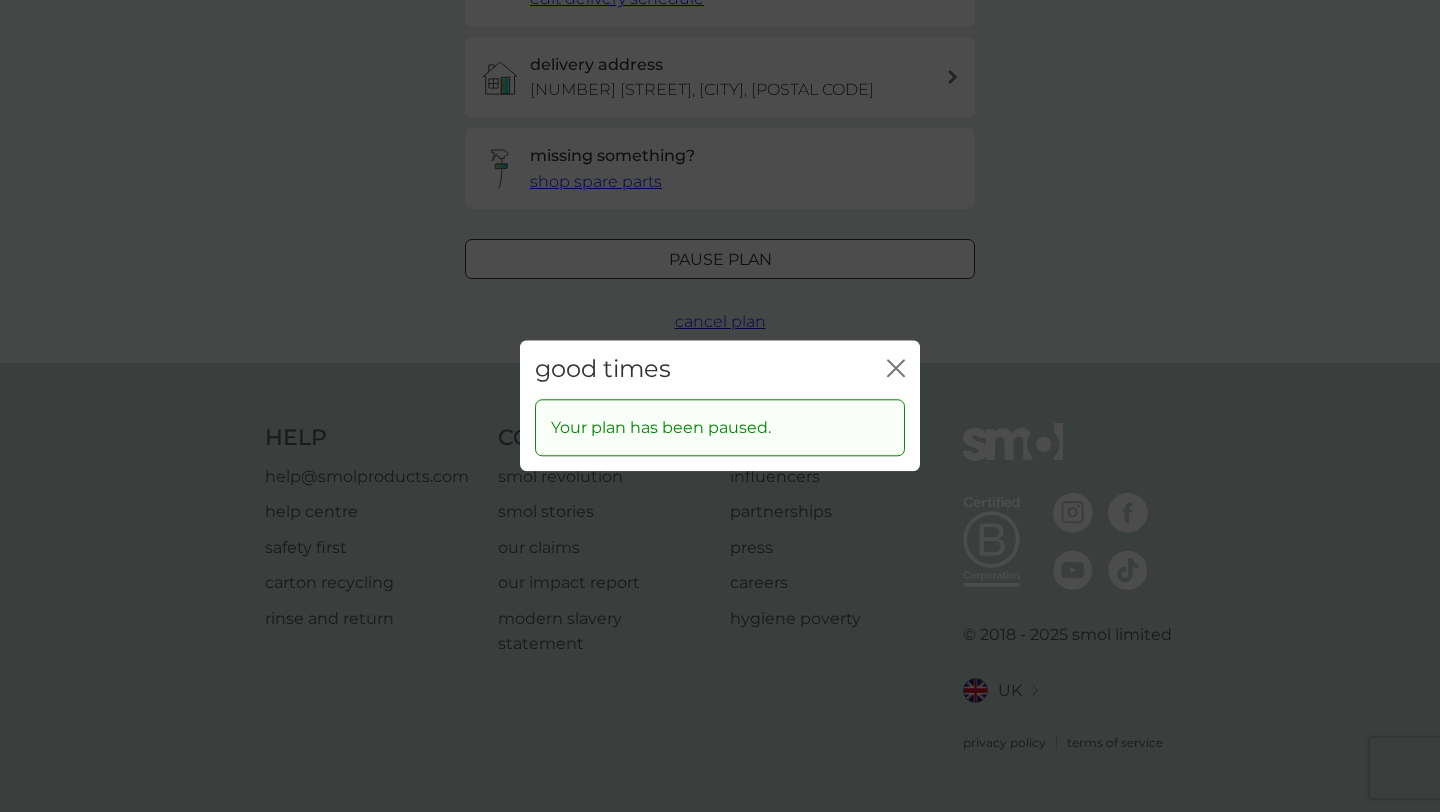click on "close" 